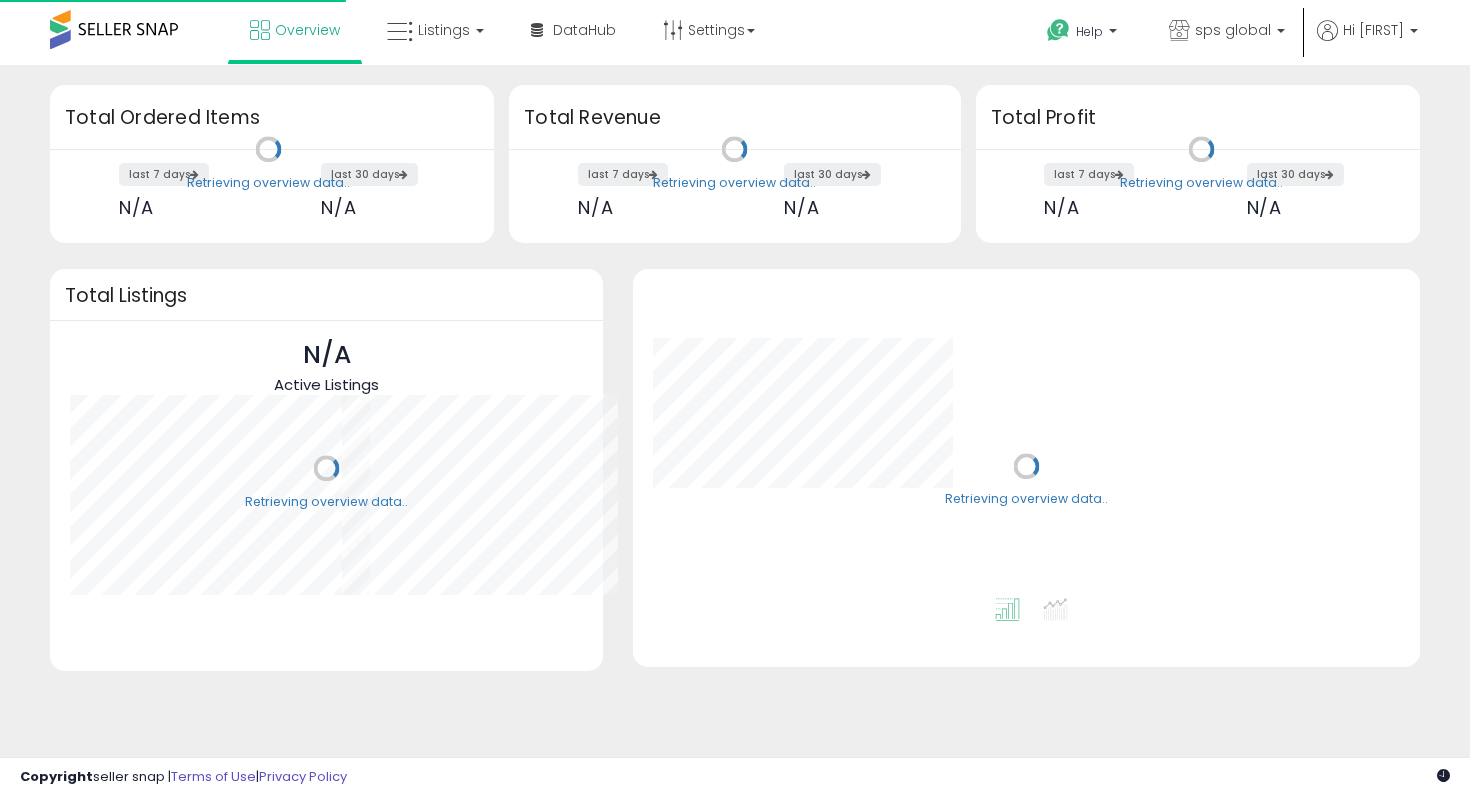 scroll, scrollTop: 0, scrollLeft: 0, axis: both 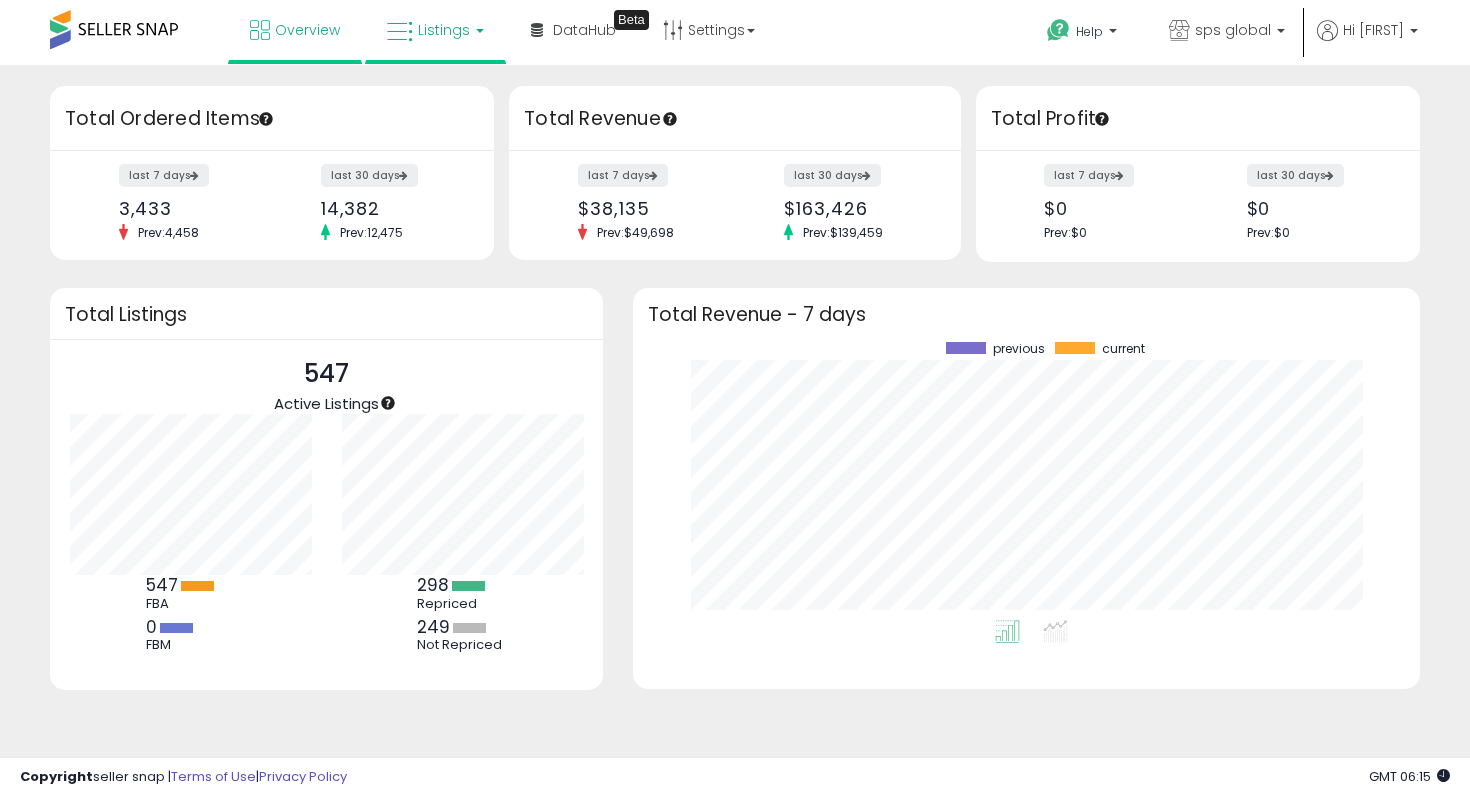 click on "Listings" at bounding box center [435, 30] 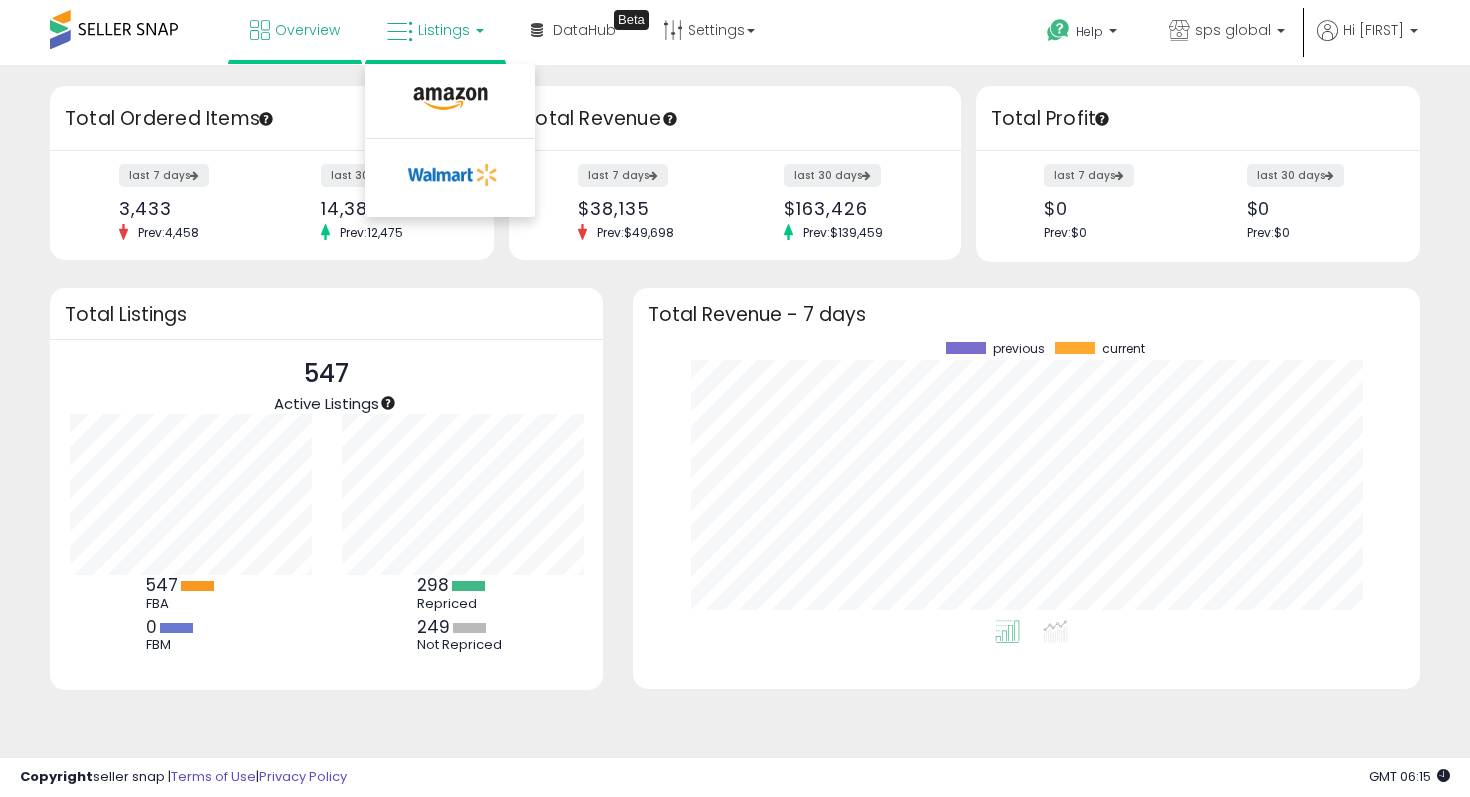 click at bounding box center (450, 103) 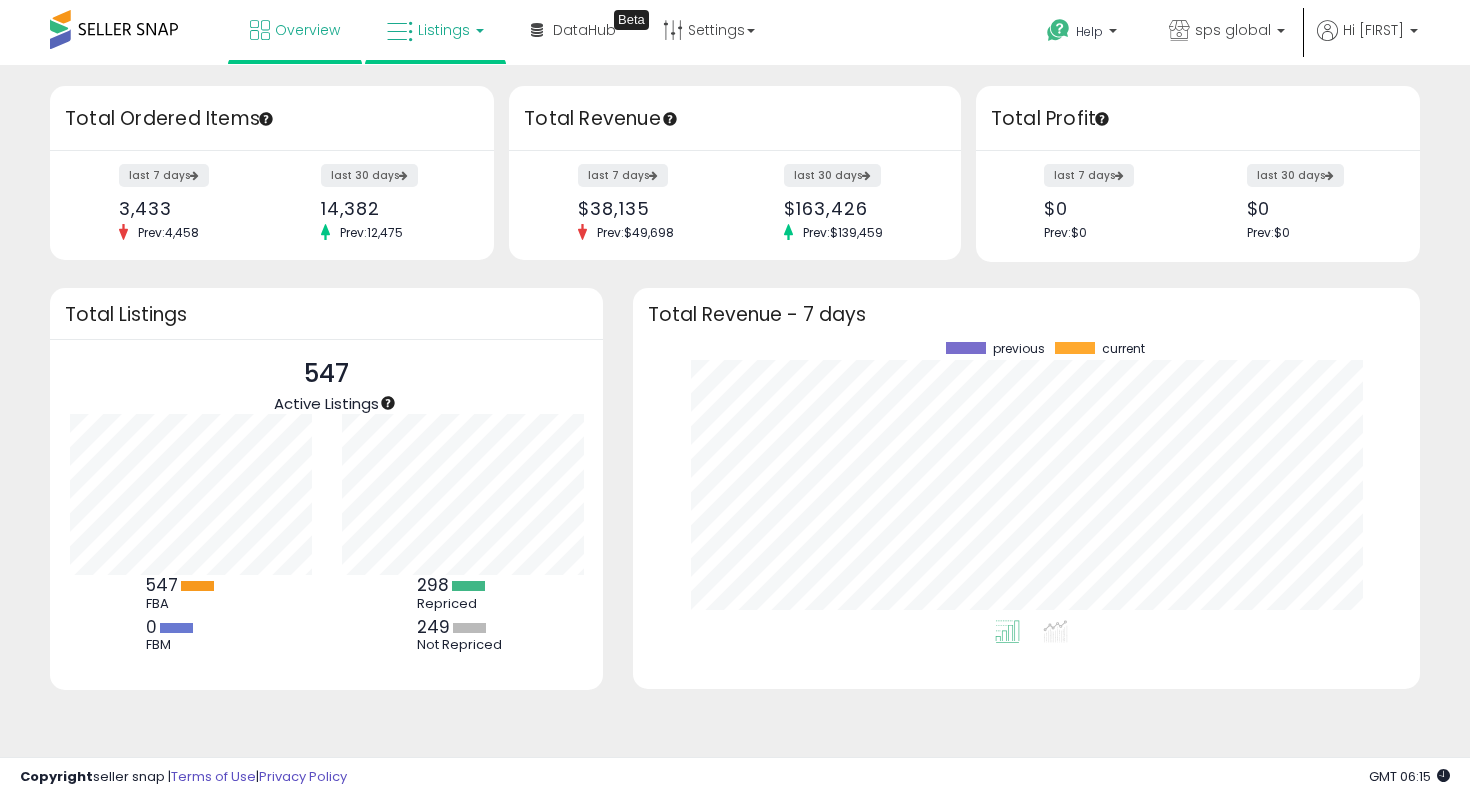 click on "Listings" at bounding box center (435, 30) 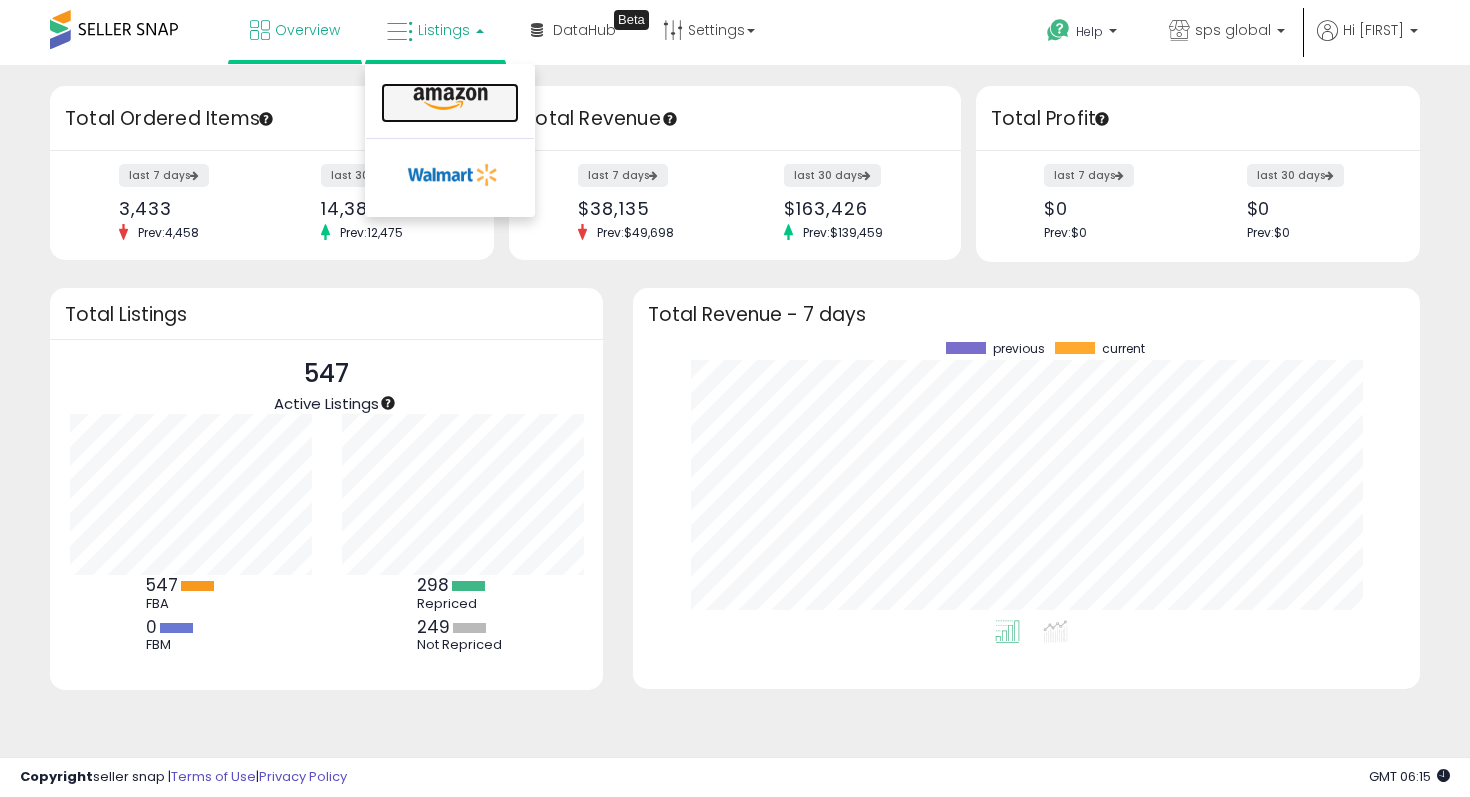 click at bounding box center [450, 103] 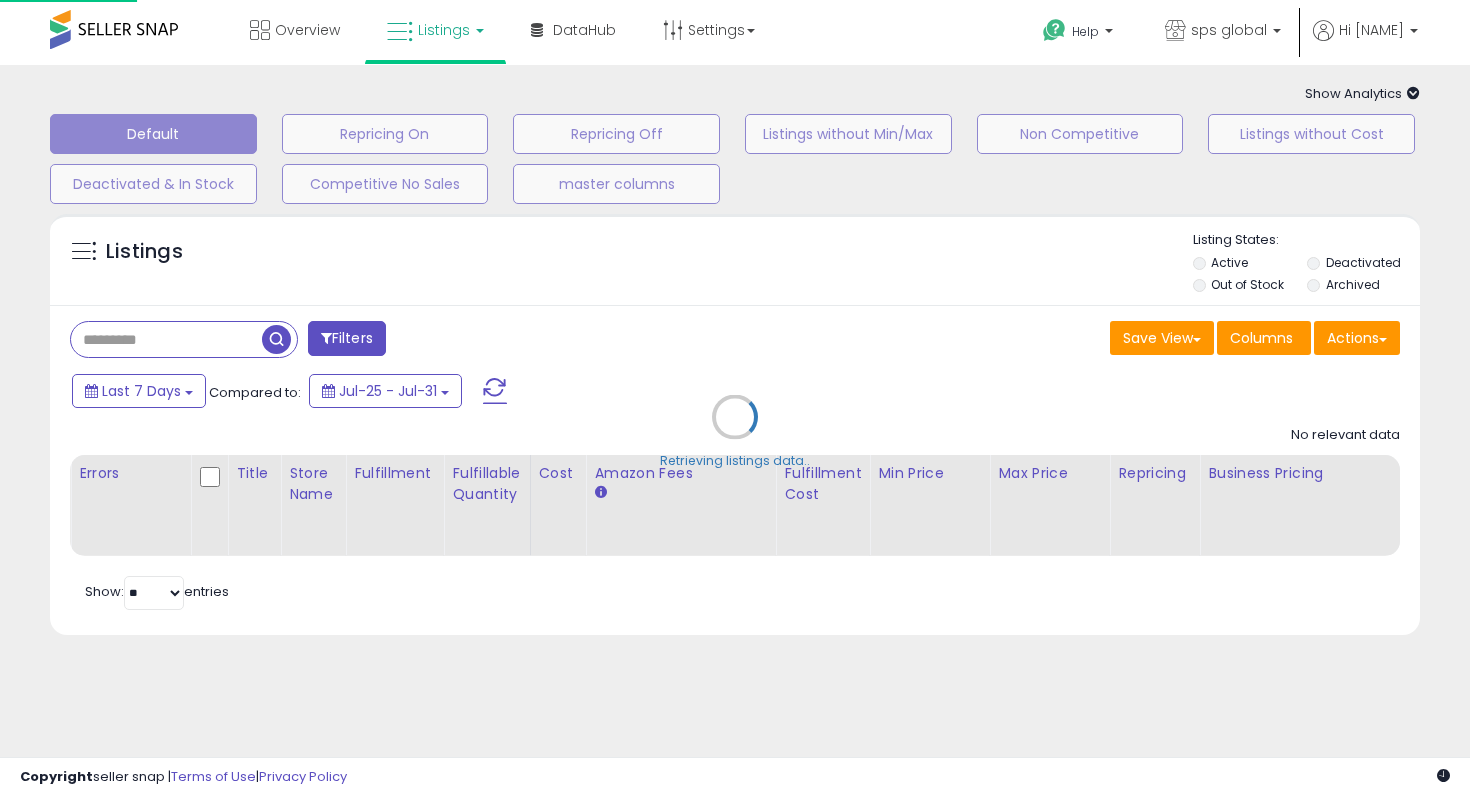 scroll, scrollTop: 0, scrollLeft: 0, axis: both 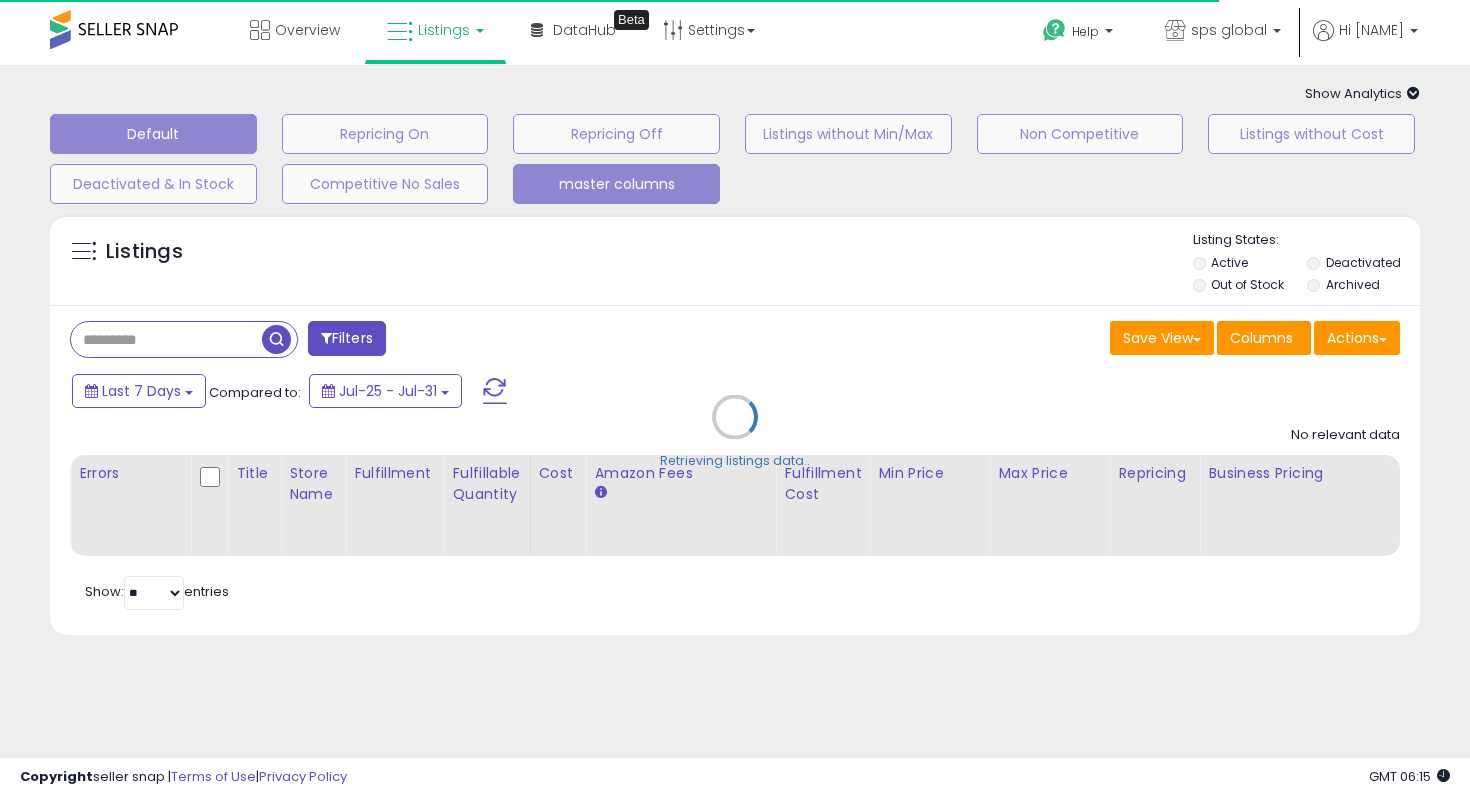click on "master columns" at bounding box center (385, 134) 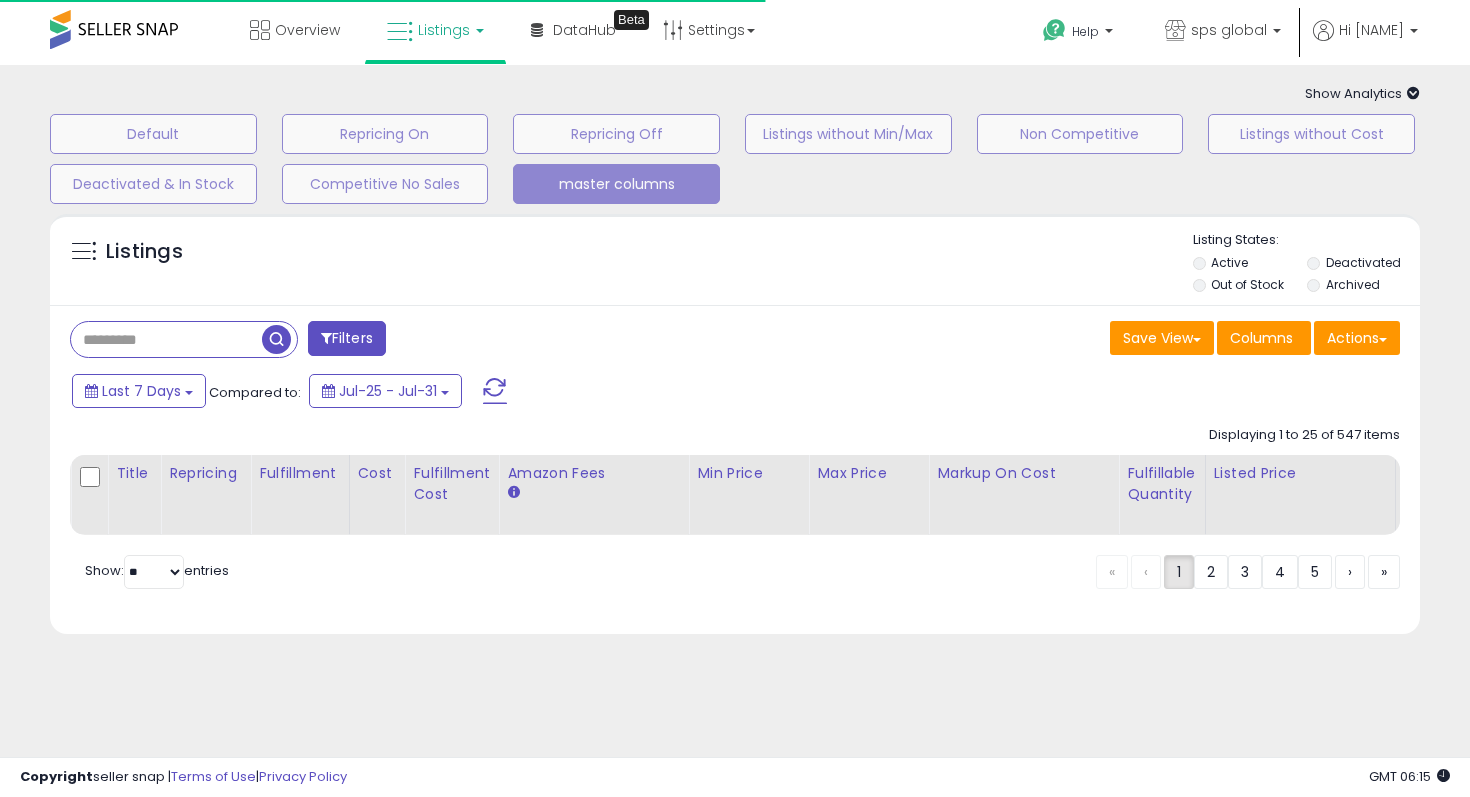 type on "*****" 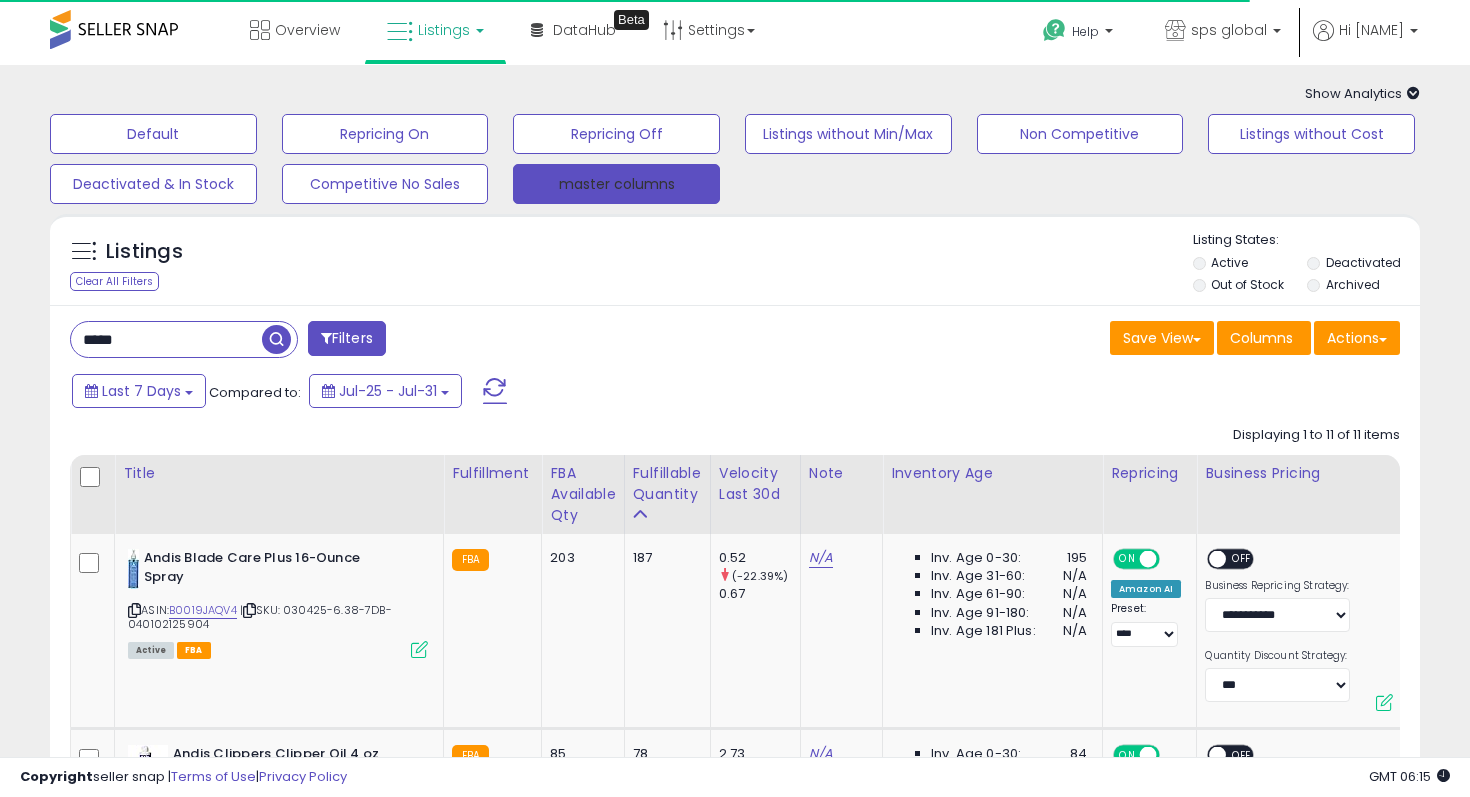 click on "master columns" at bounding box center (616, 184) 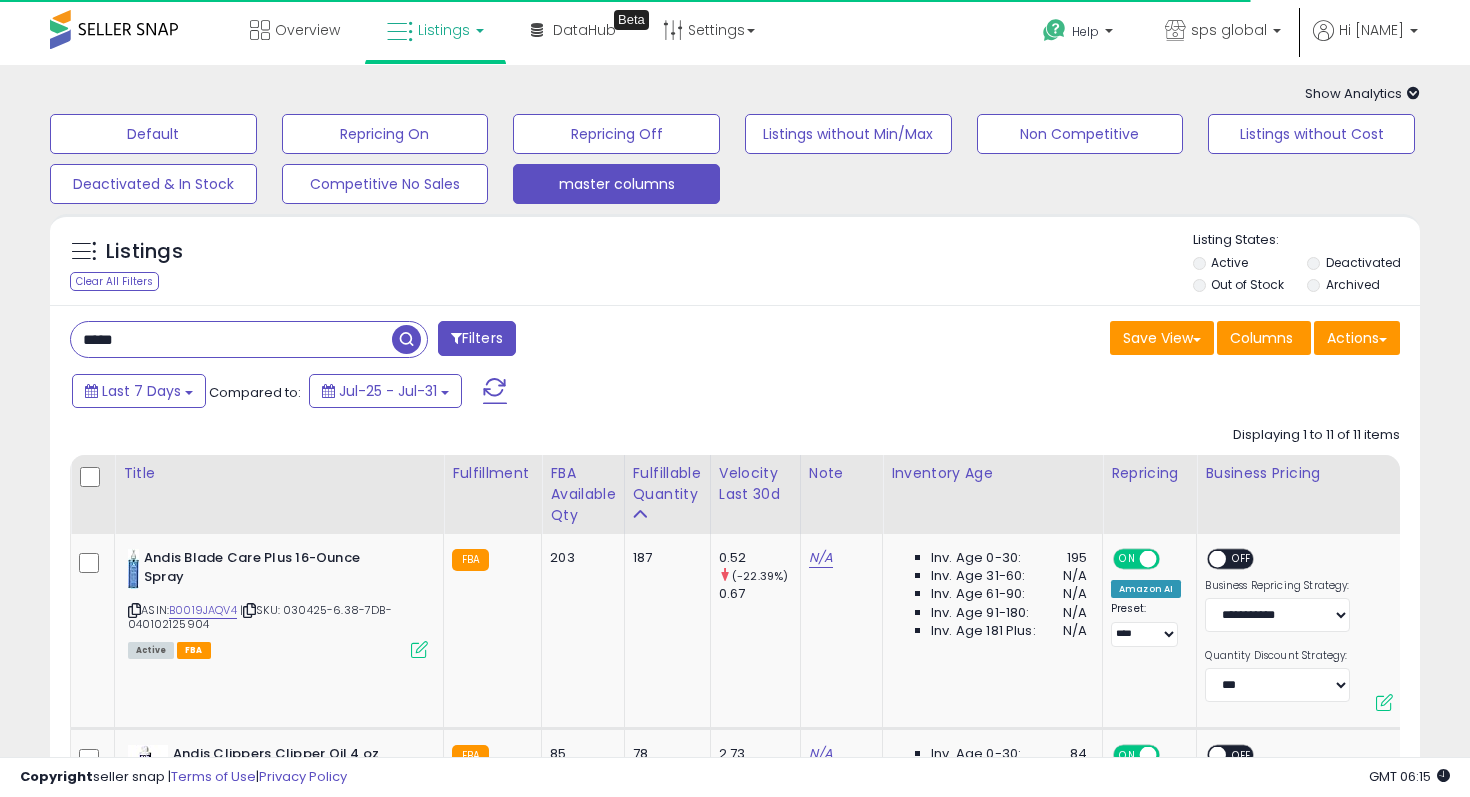 click on "*****" at bounding box center (231, 339) 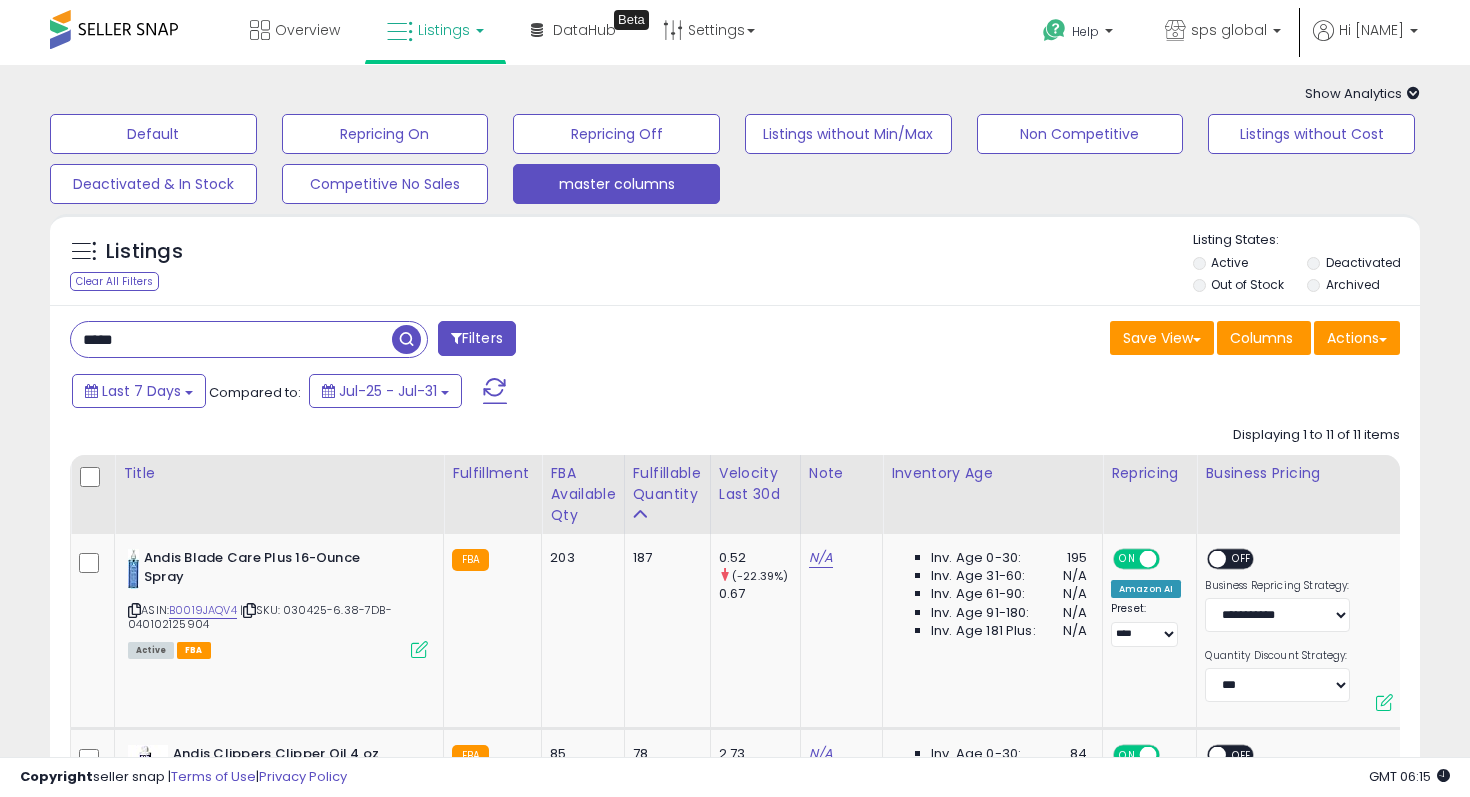 paste on "*****" 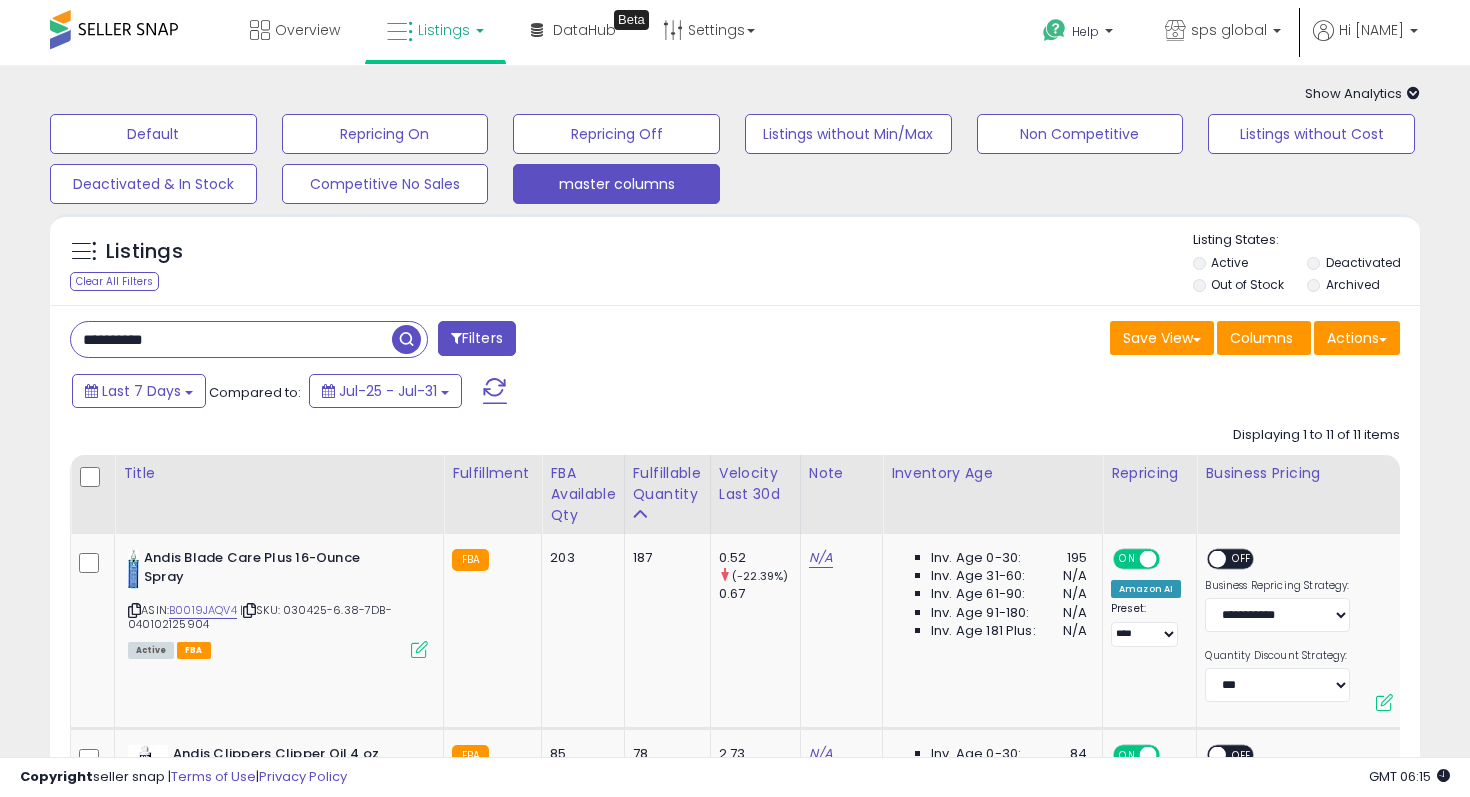 type on "**********" 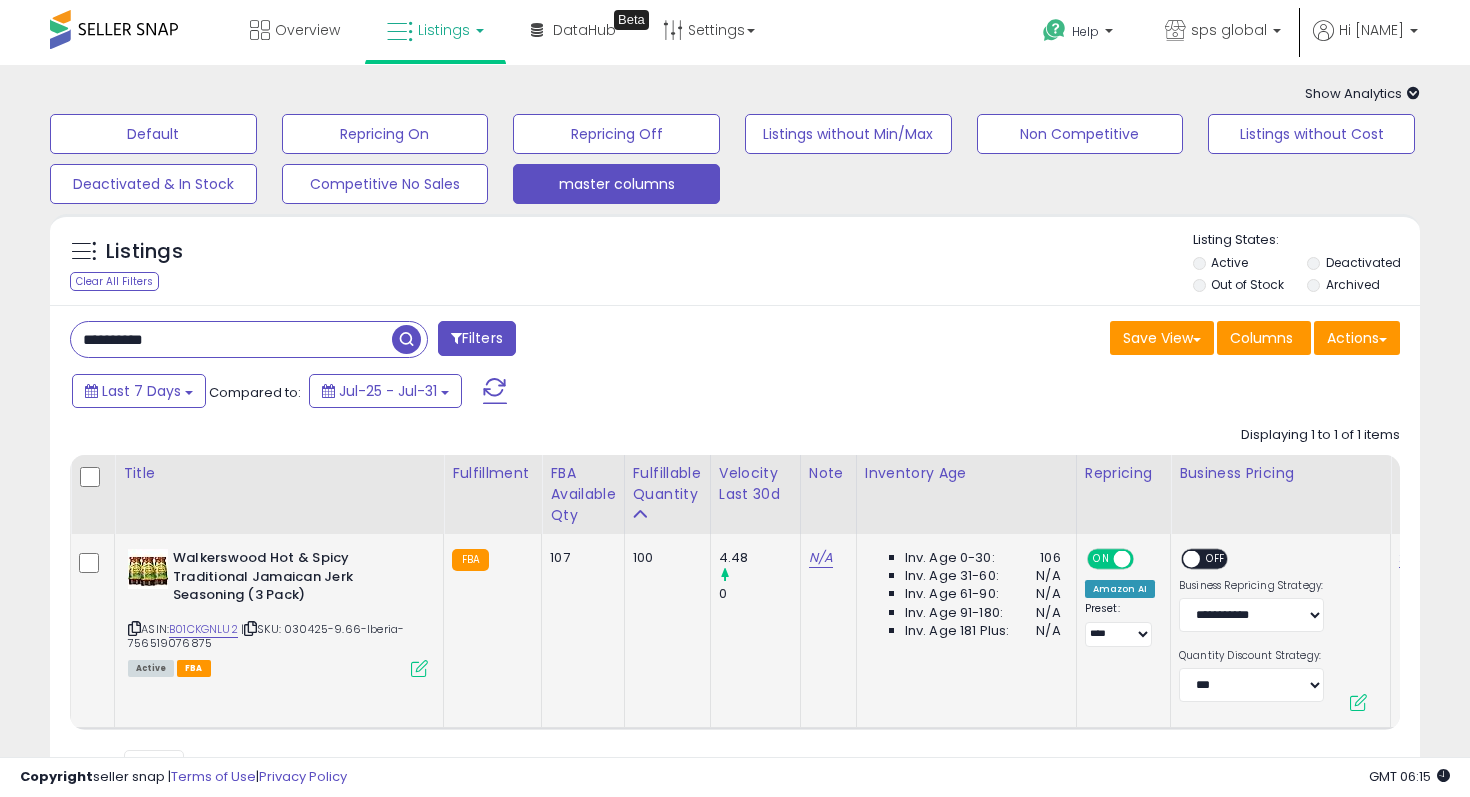 scroll, scrollTop: 0, scrollLeft: 109, axis: horizontal 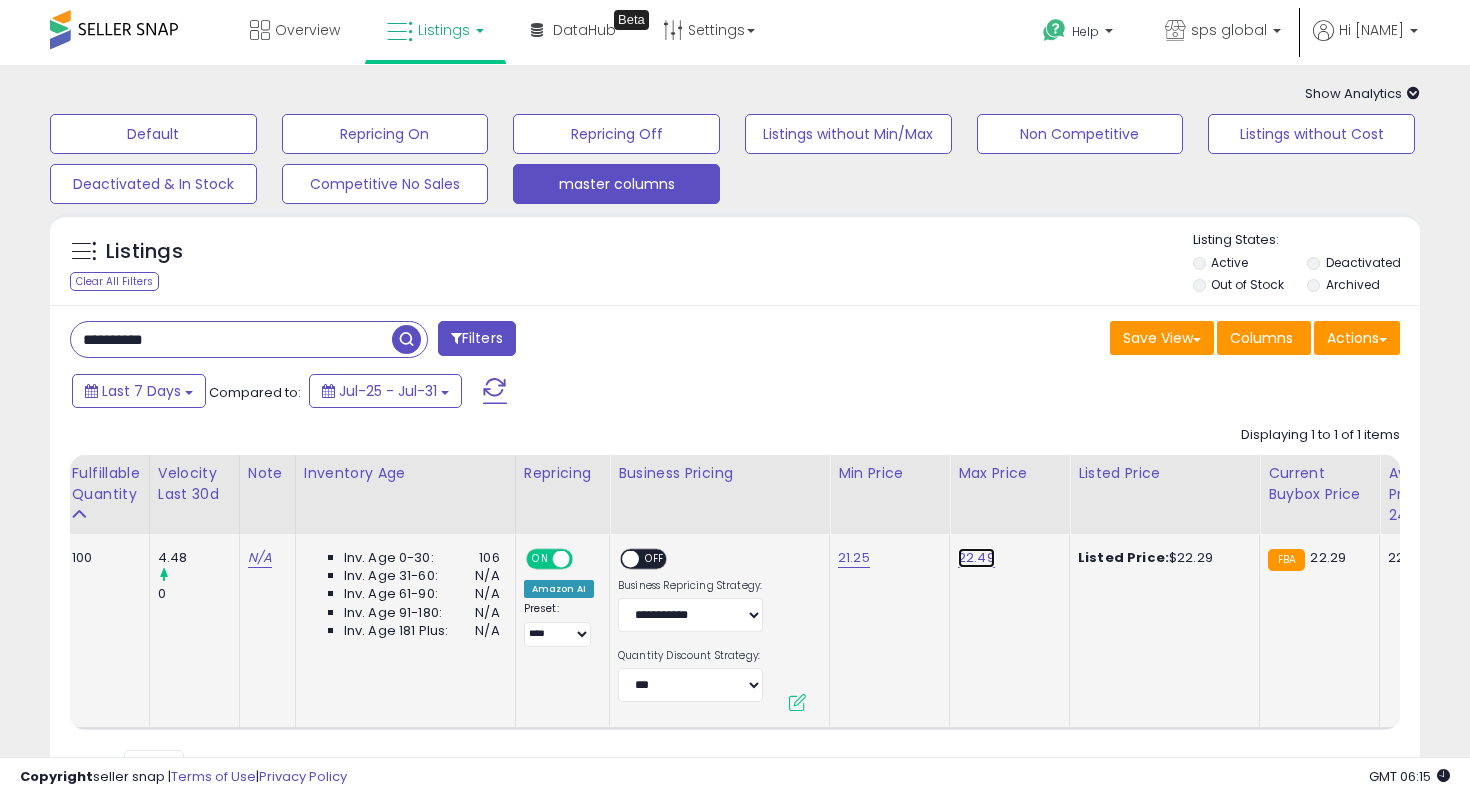 click on "22.49" at bounding box center [976, 558] 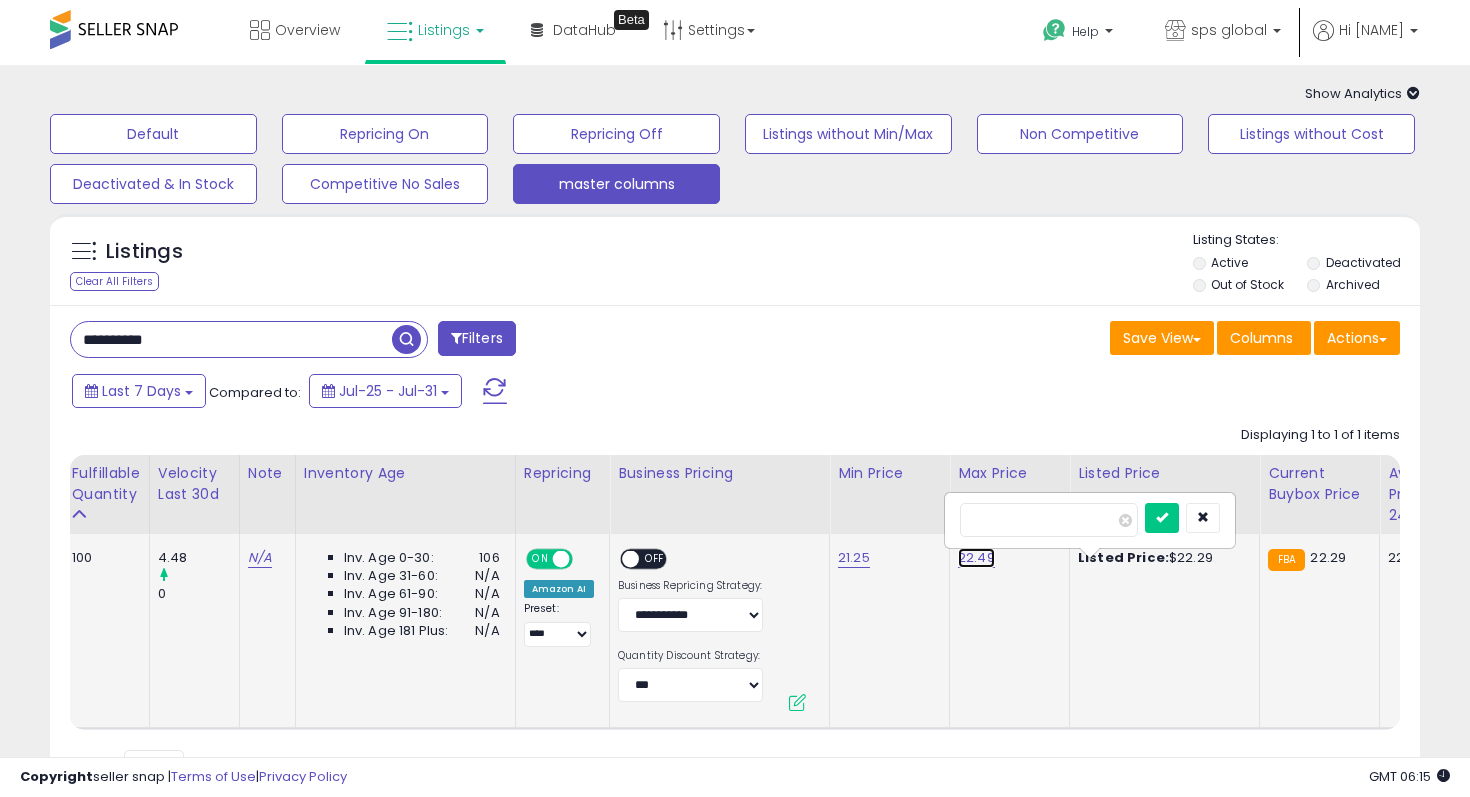 click on "22.49" at bounding box center [976, 558] 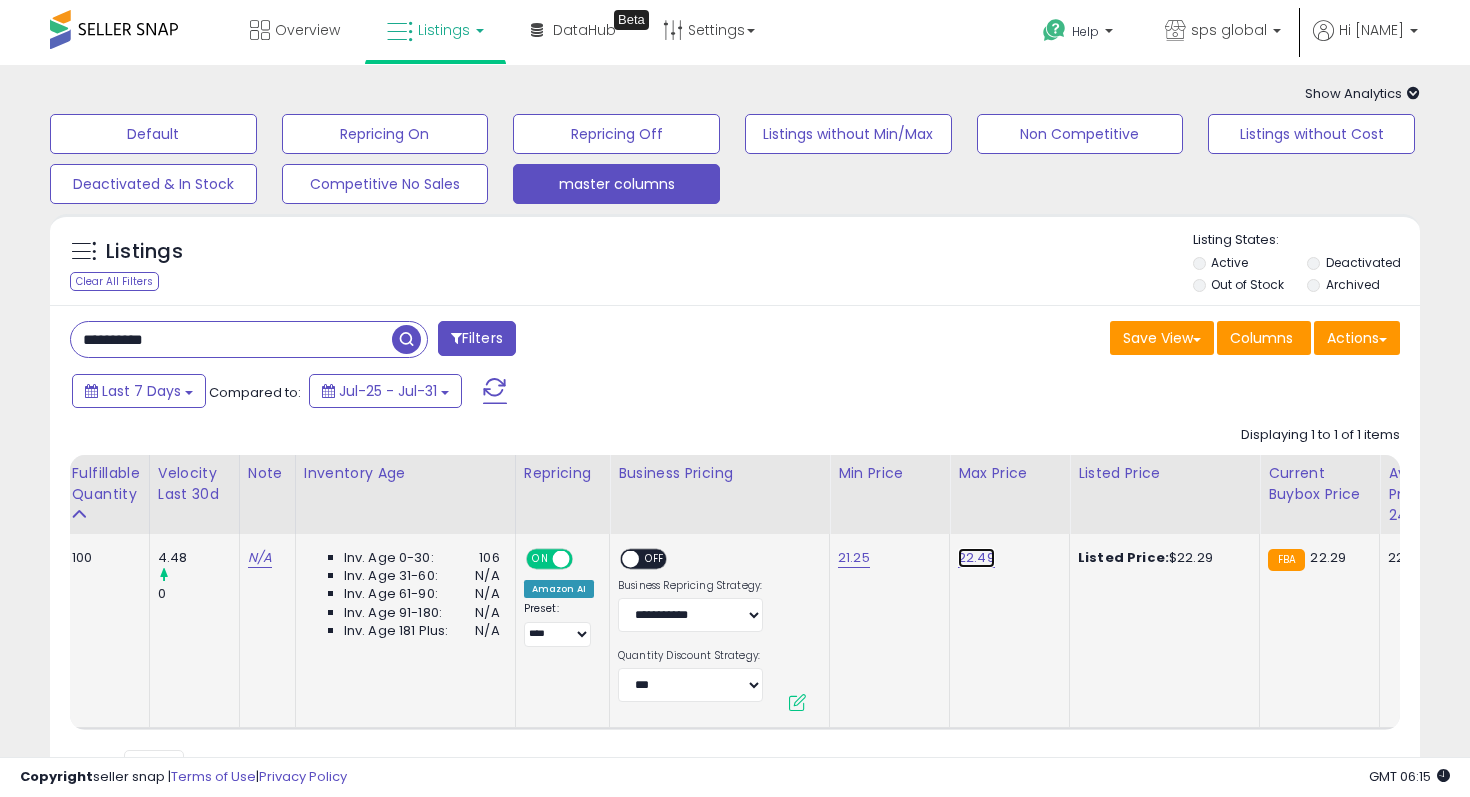 click on "22.49" at bounding box center (976, 558) 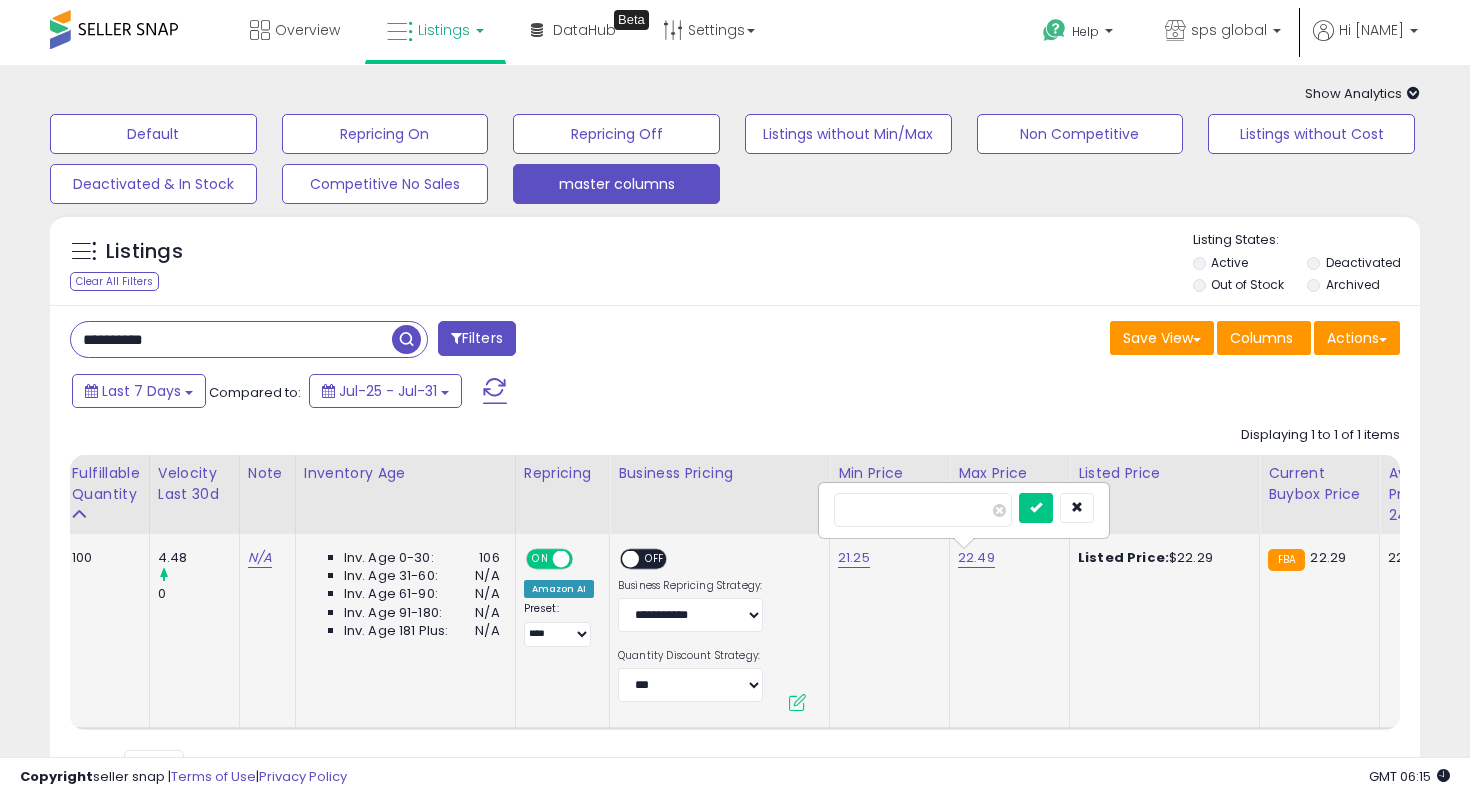 type on "*" 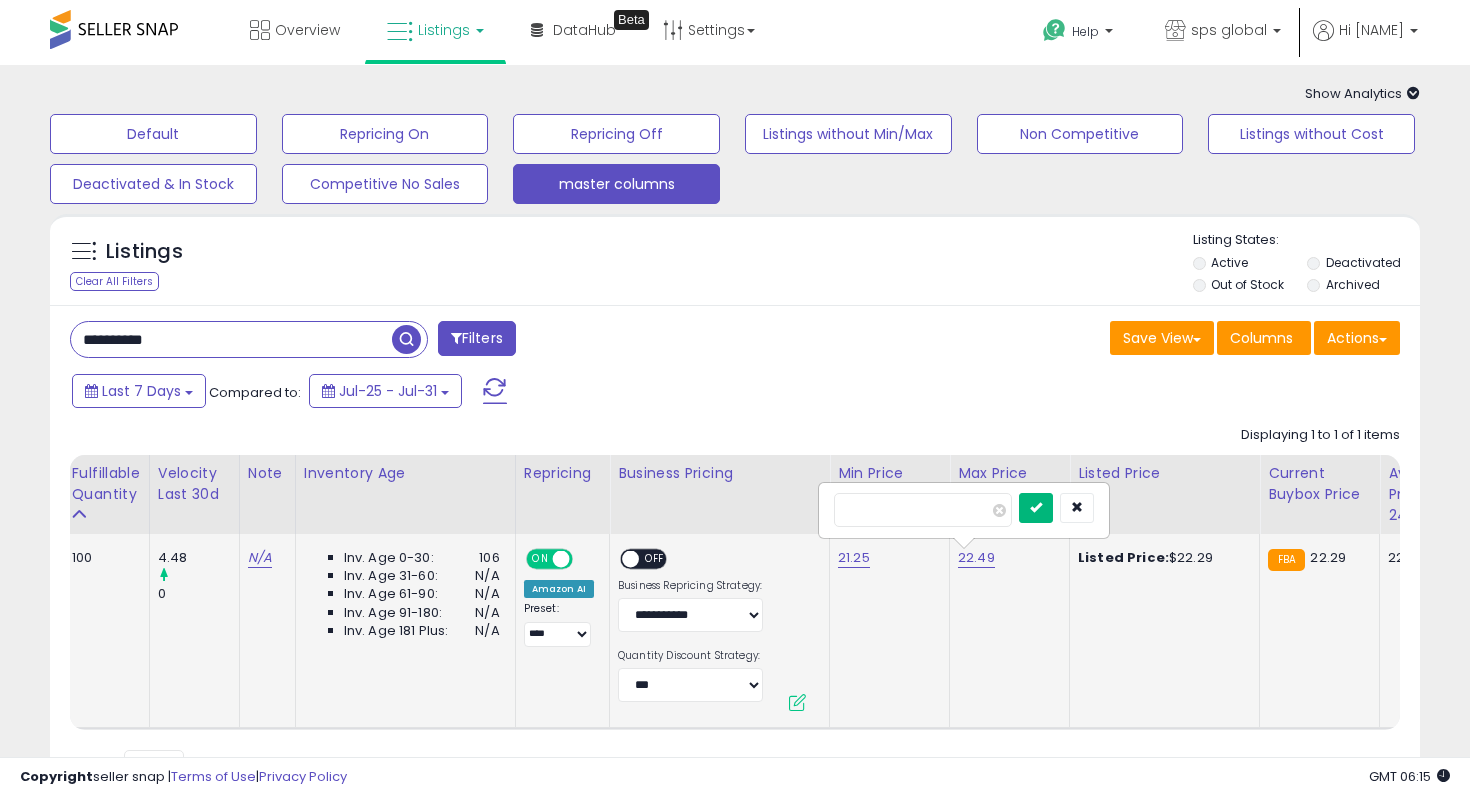 type on "*****" 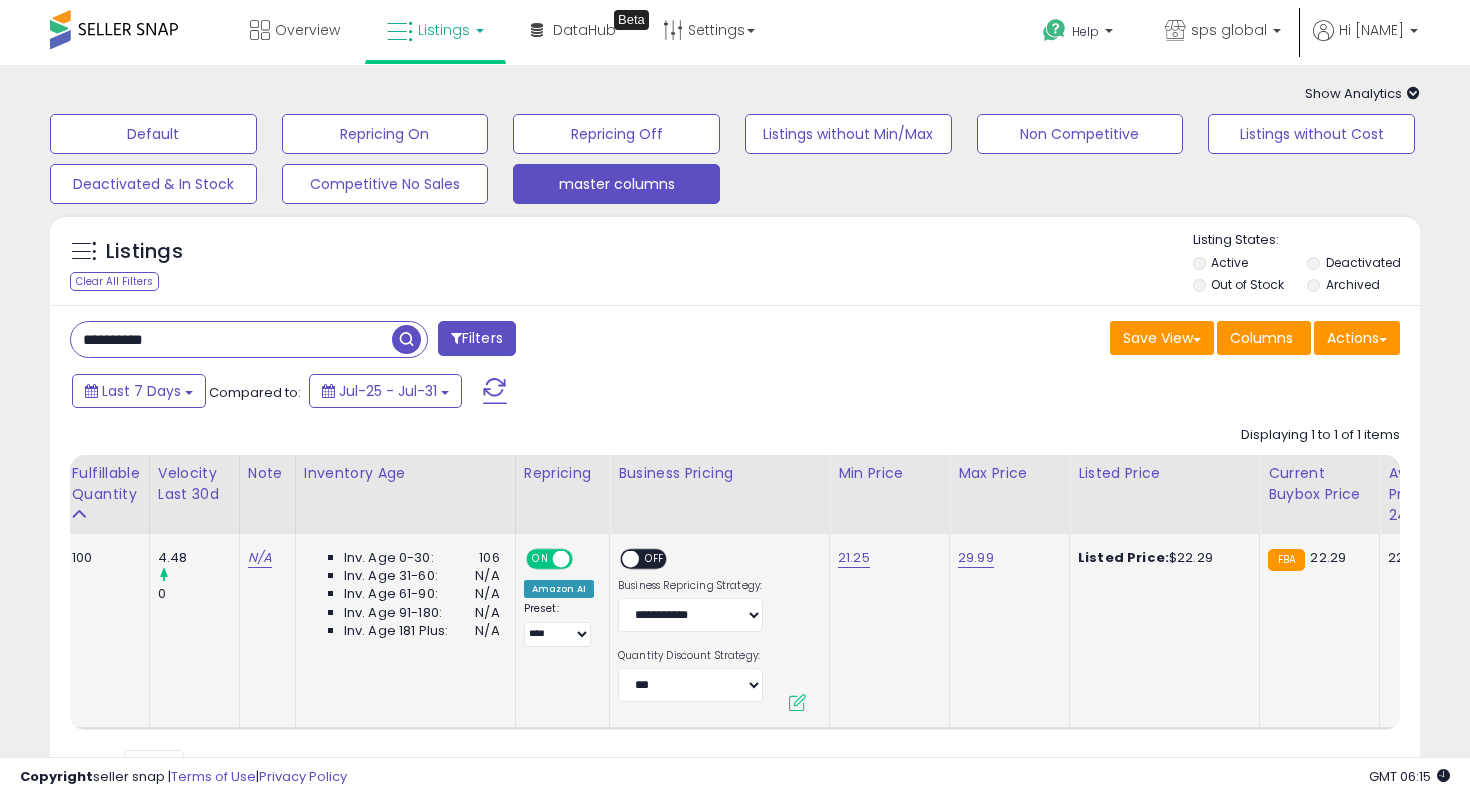 scroll, scrollTop: 0, scrollLeft: 368, axis: horizontal 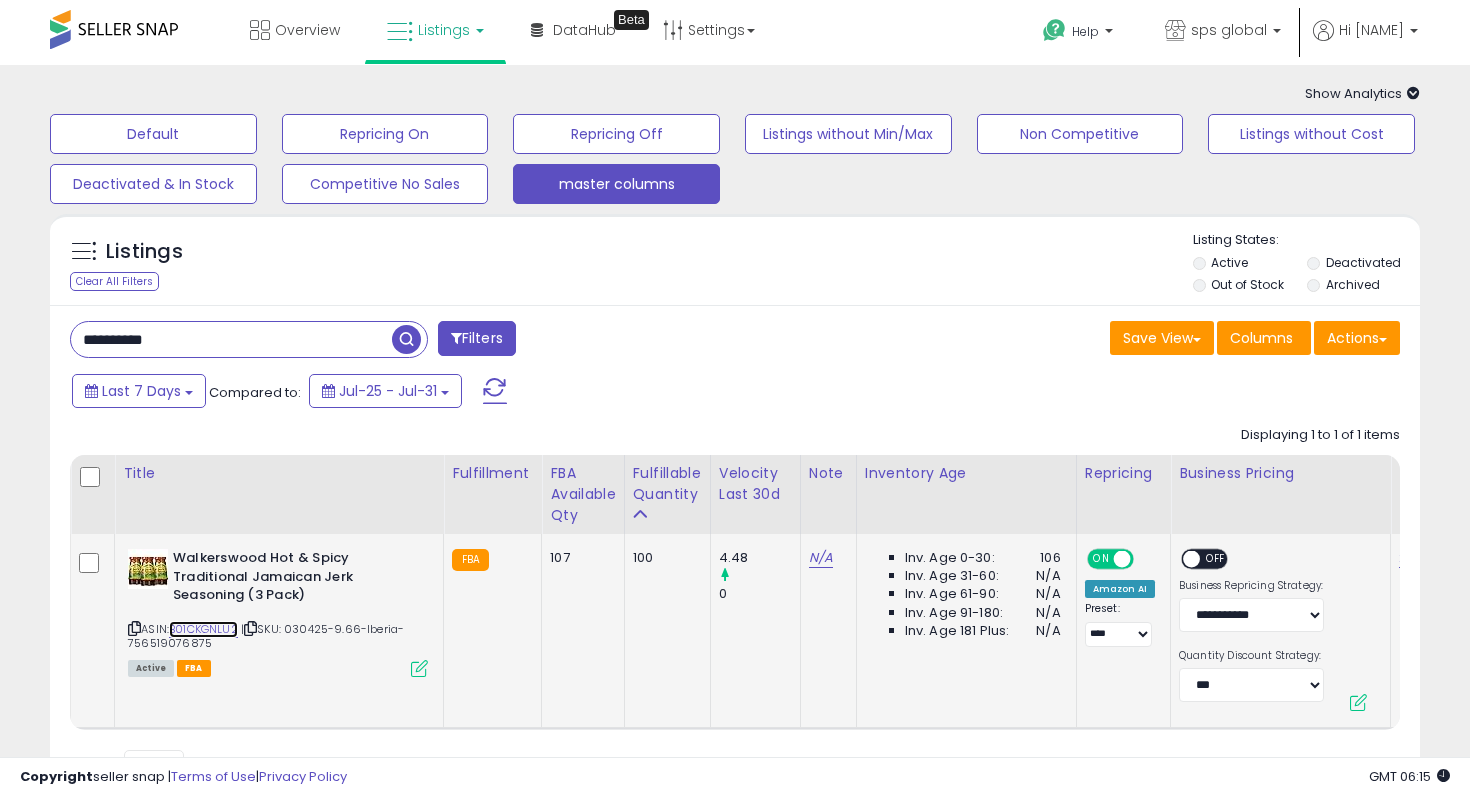click on "B01CKGNLU2" at bounding box center (203, 629) 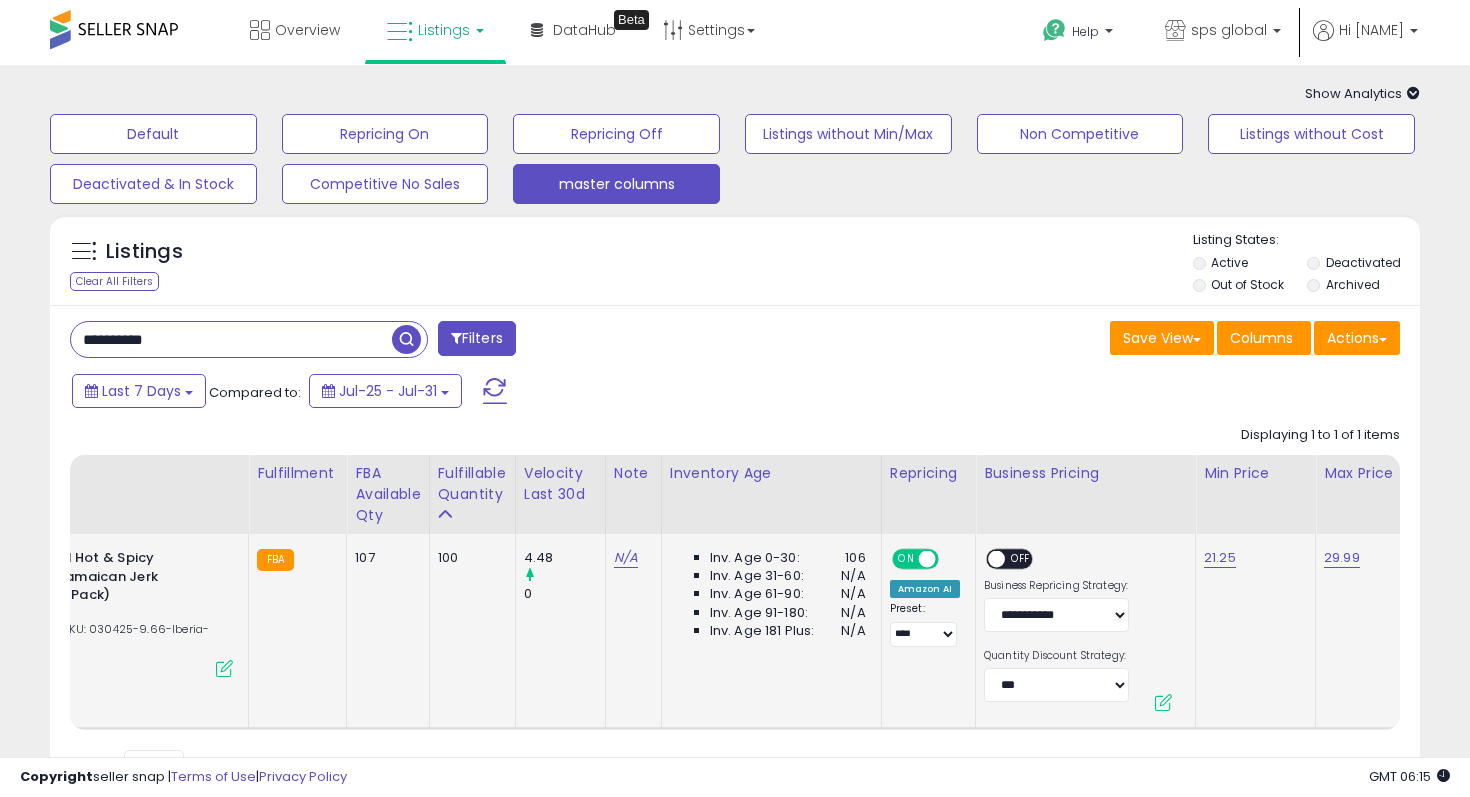 scroll, scrollTop: 0, scrollLeft: 325, axis: horizontal 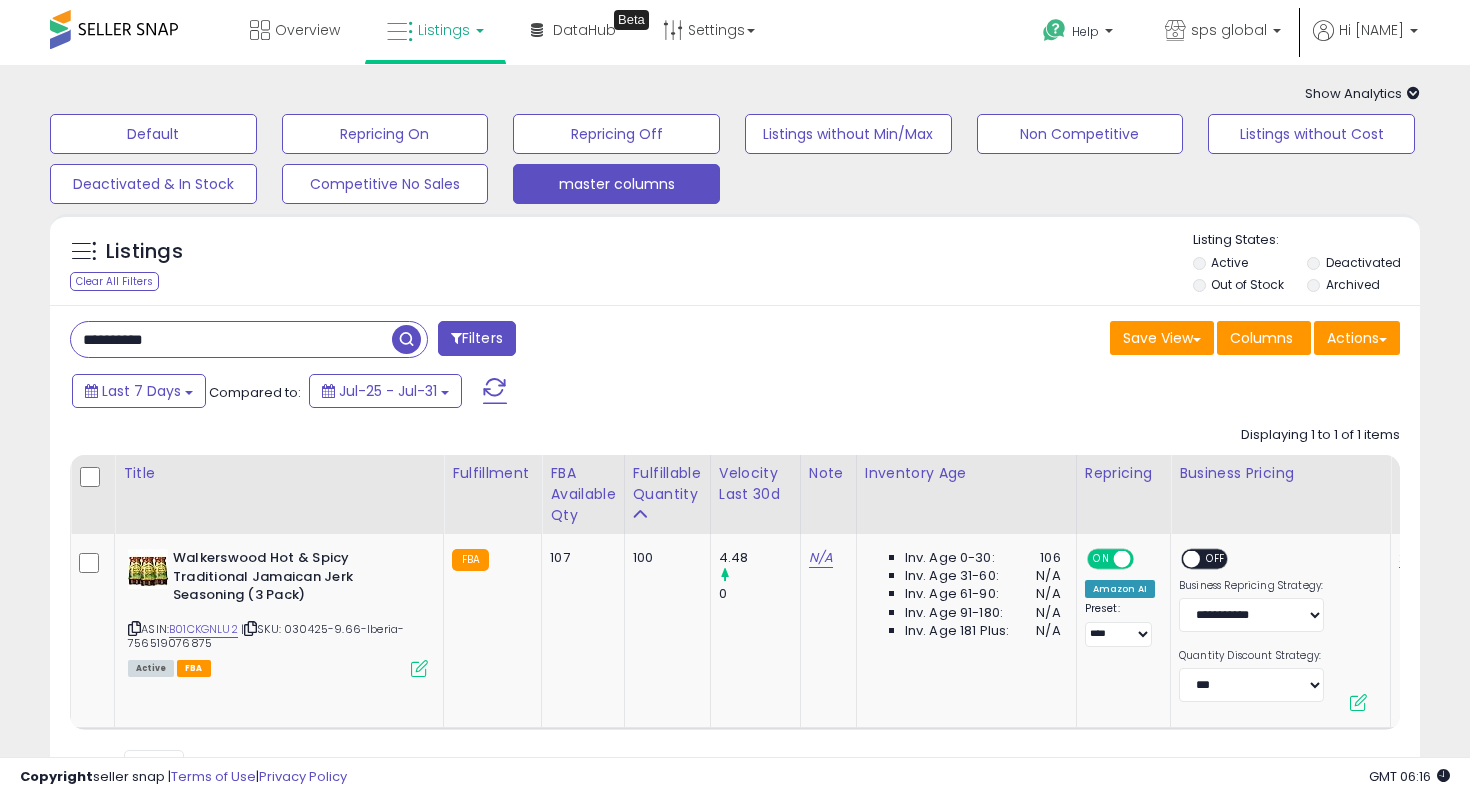 click on "**********" at bounding box center (231, 339) 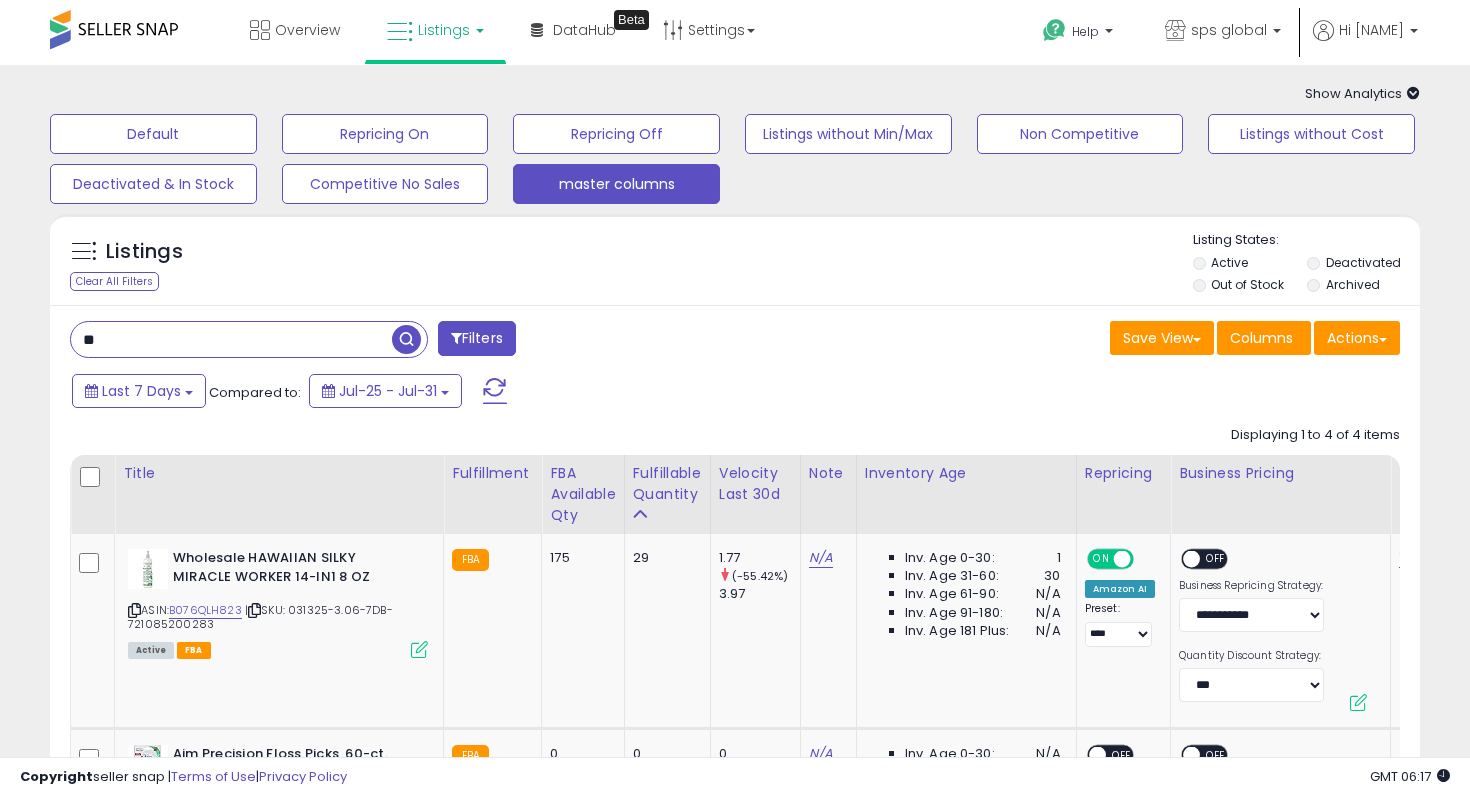 click on "**" at bounding box center [231, 339] 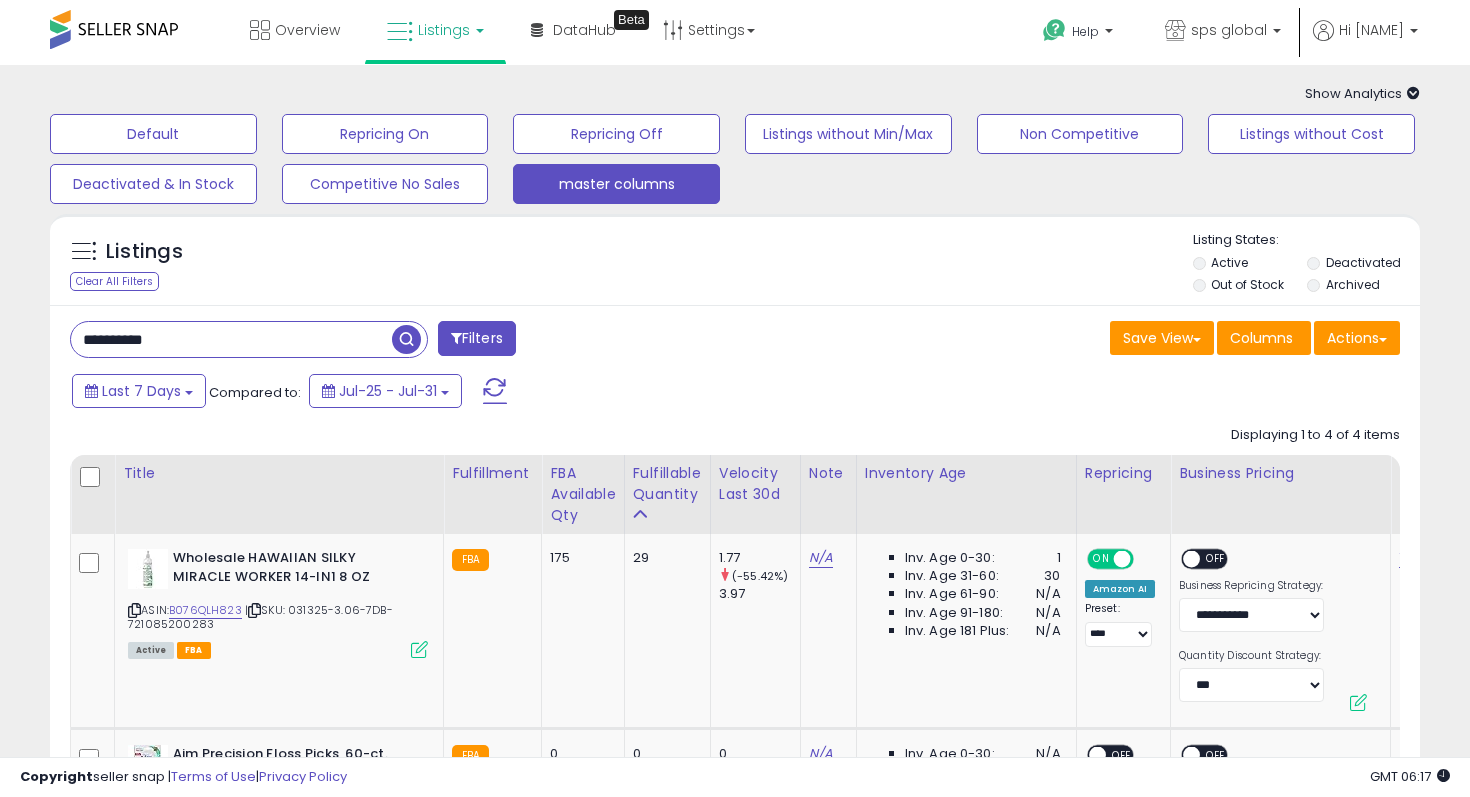 type on "**********" 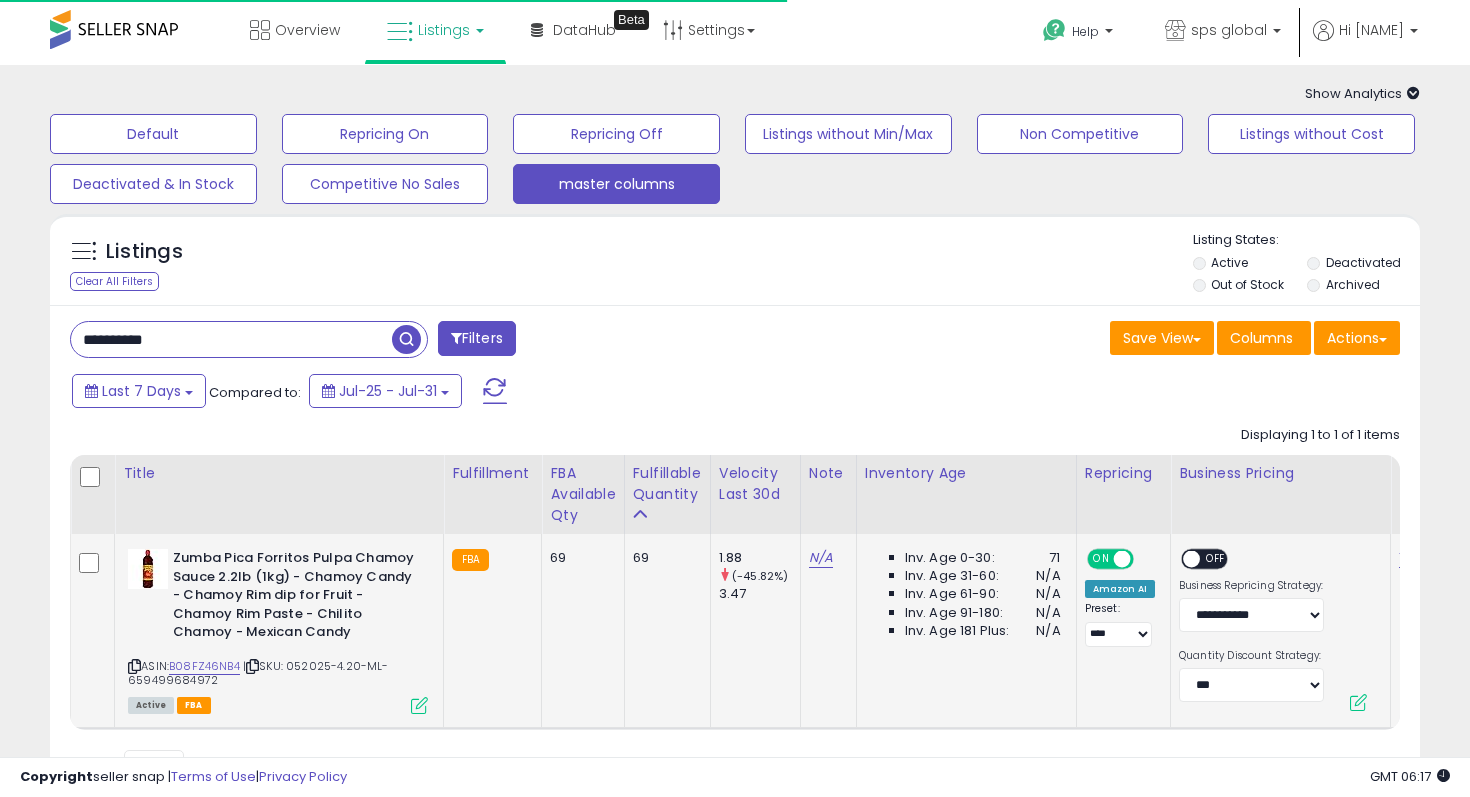 scroll, scrollTop: 0, scrollLeft: 65, axis: horizontal 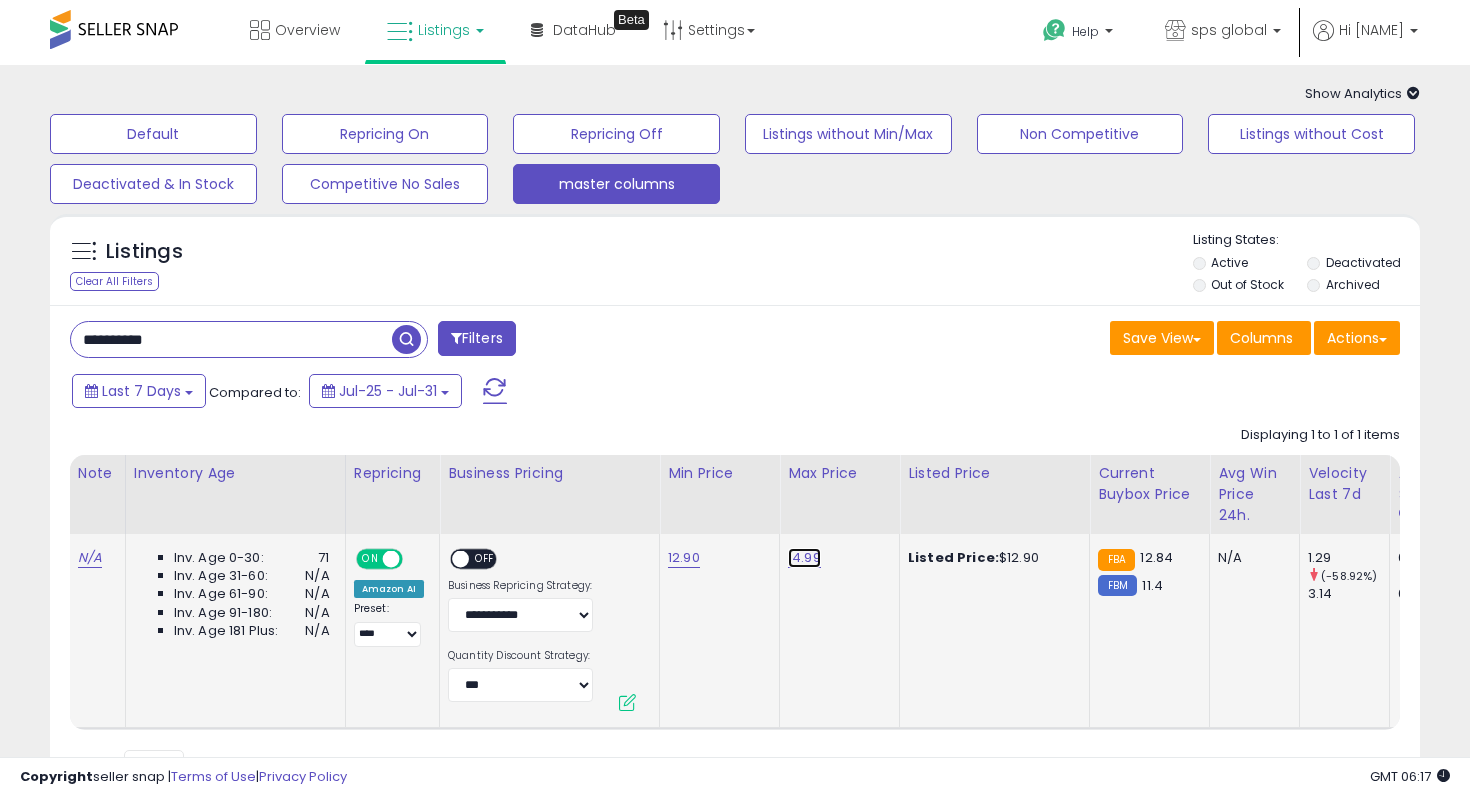 click on "14.99" at bounding box center [804, 558] 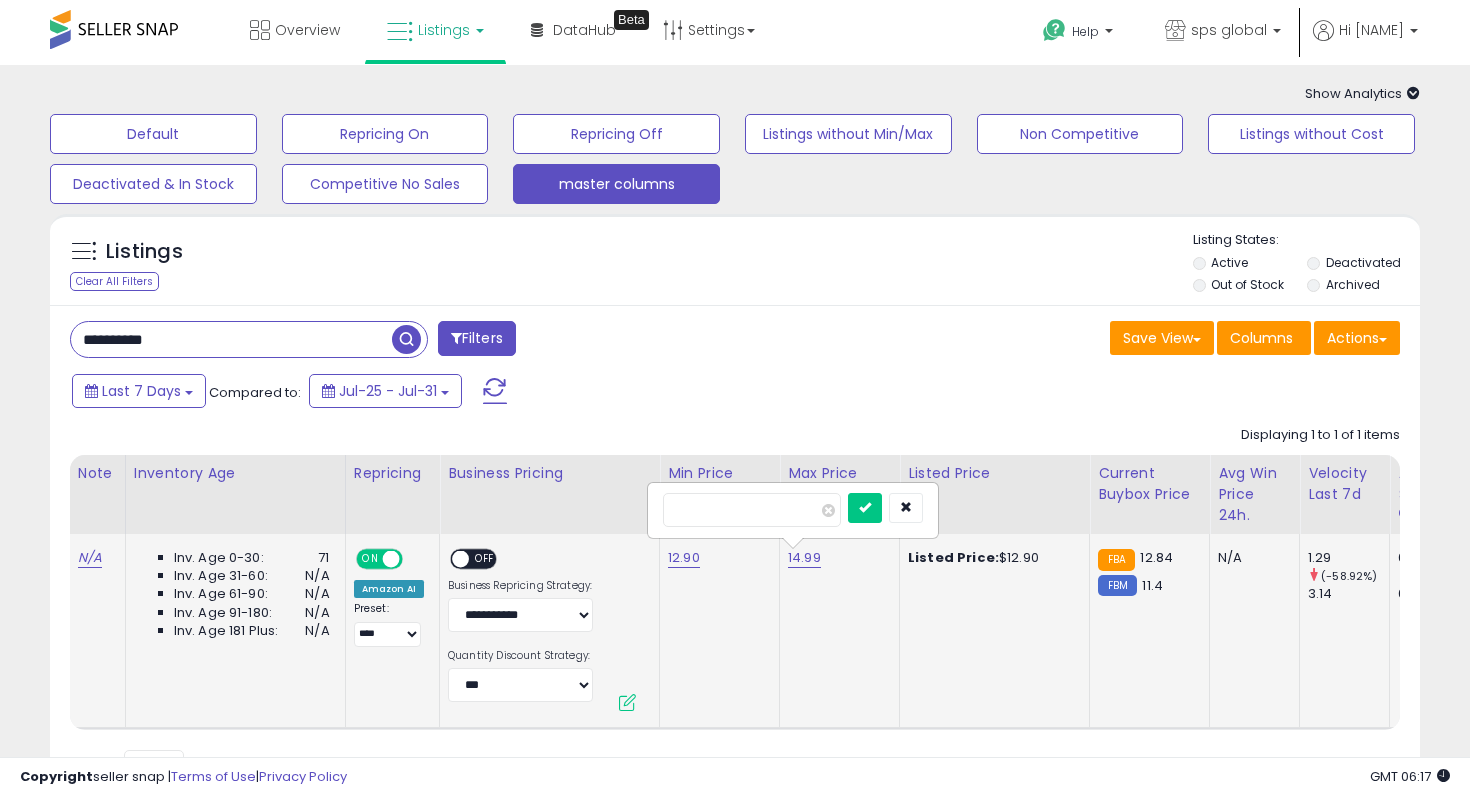 click on "14.99   *****" 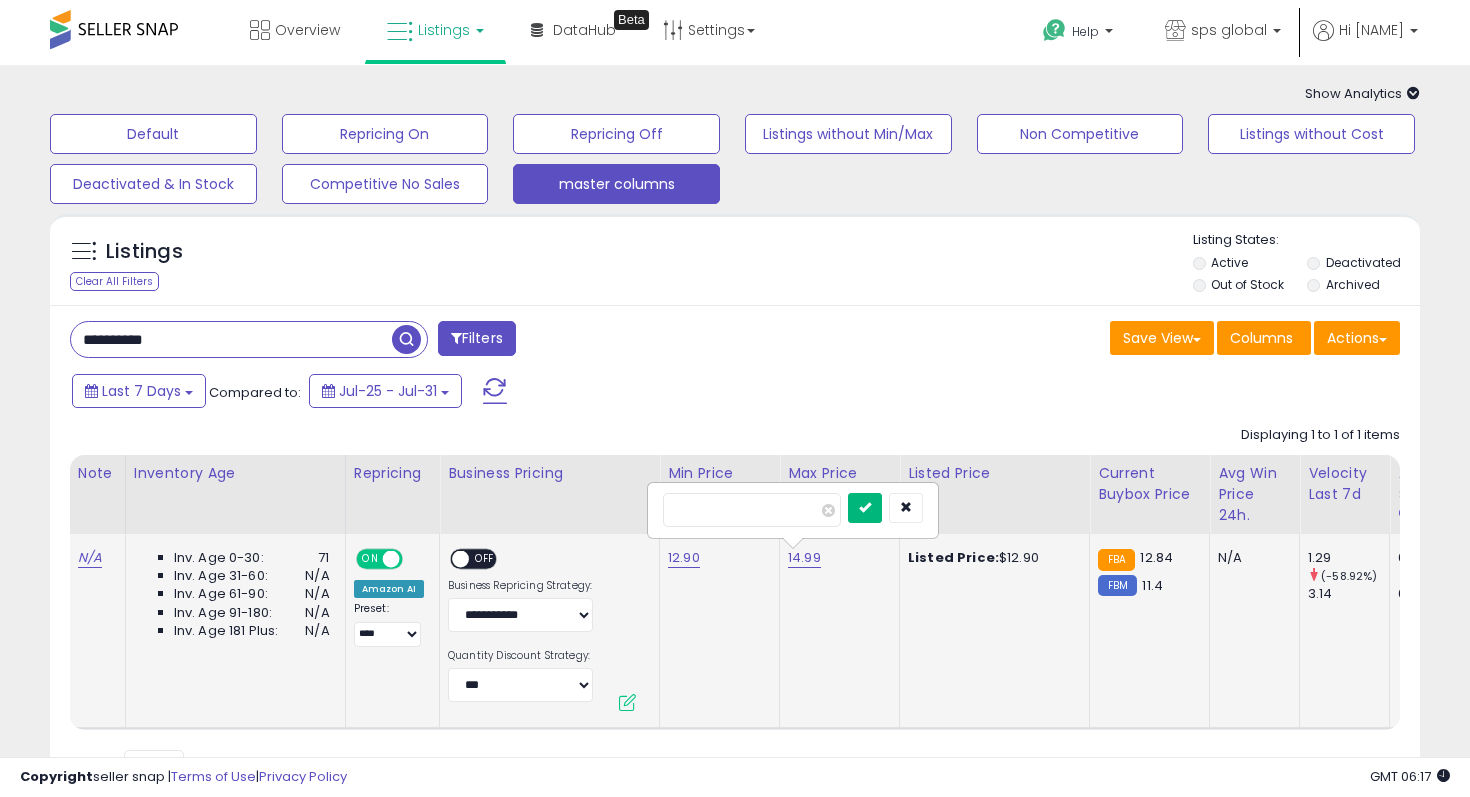 click at bounding box center (865, 508) 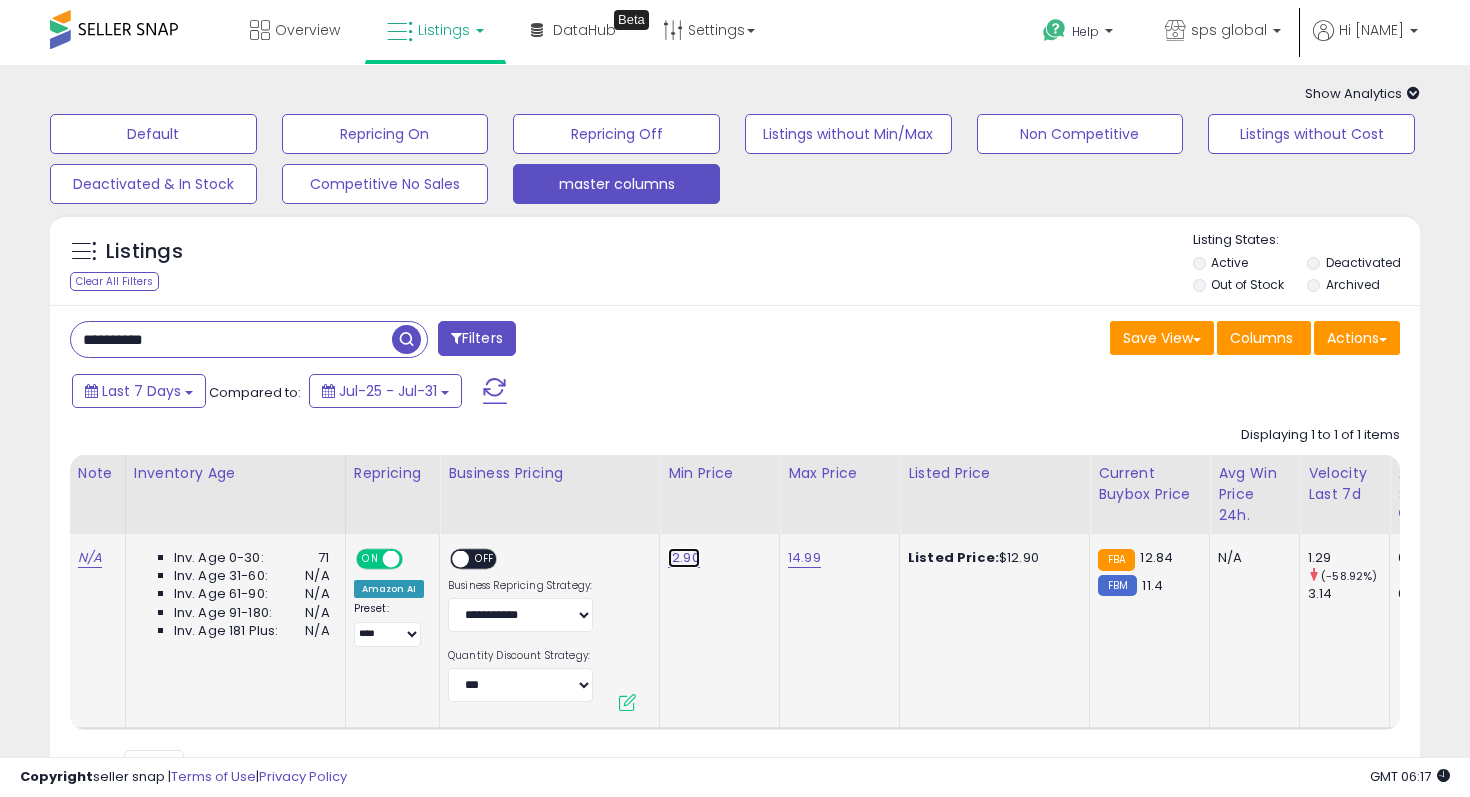 click on "12.90" at bounding box center (684, 558) 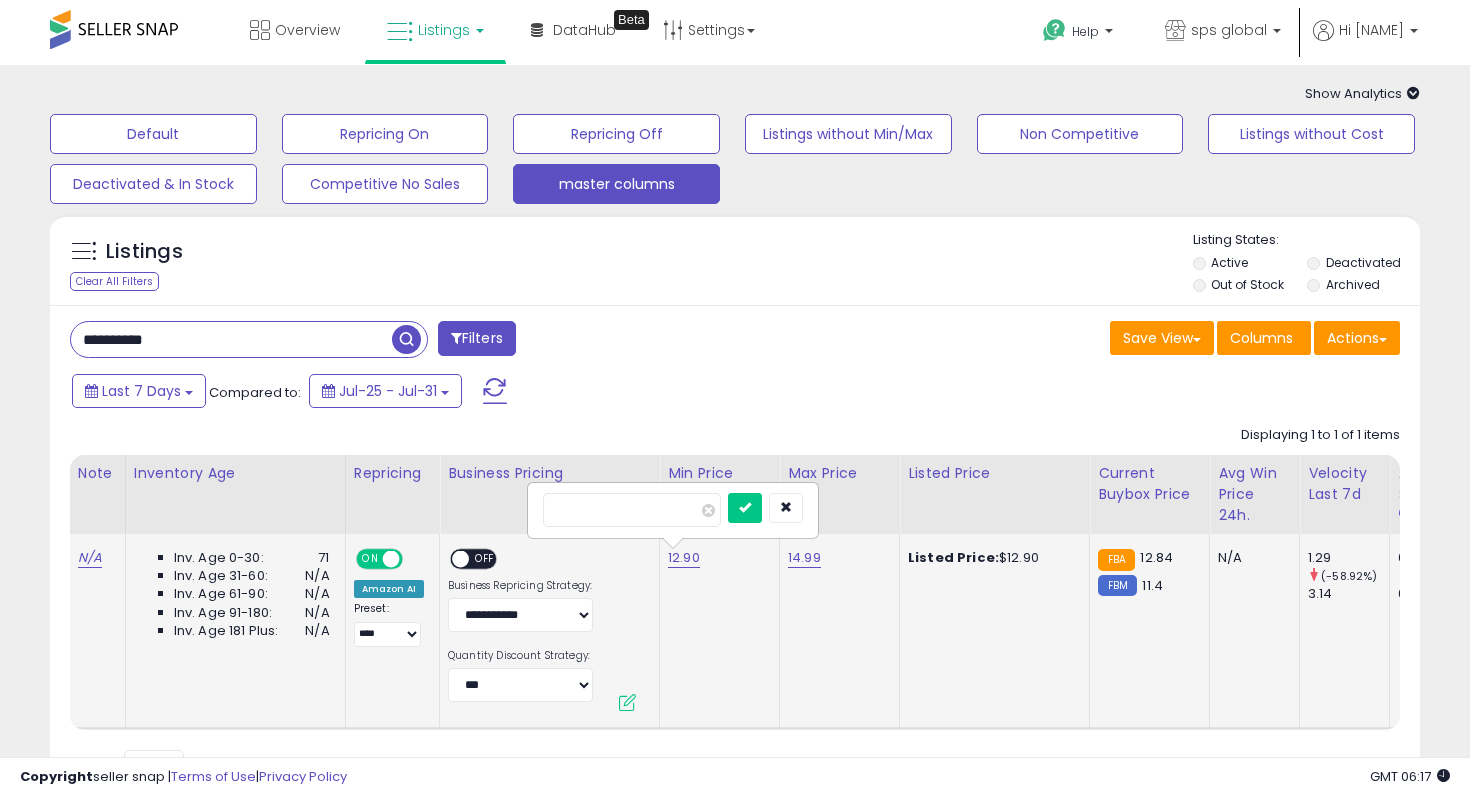 scroll, scrollTop: 0, scrollLeft: 671, axis: horizontal 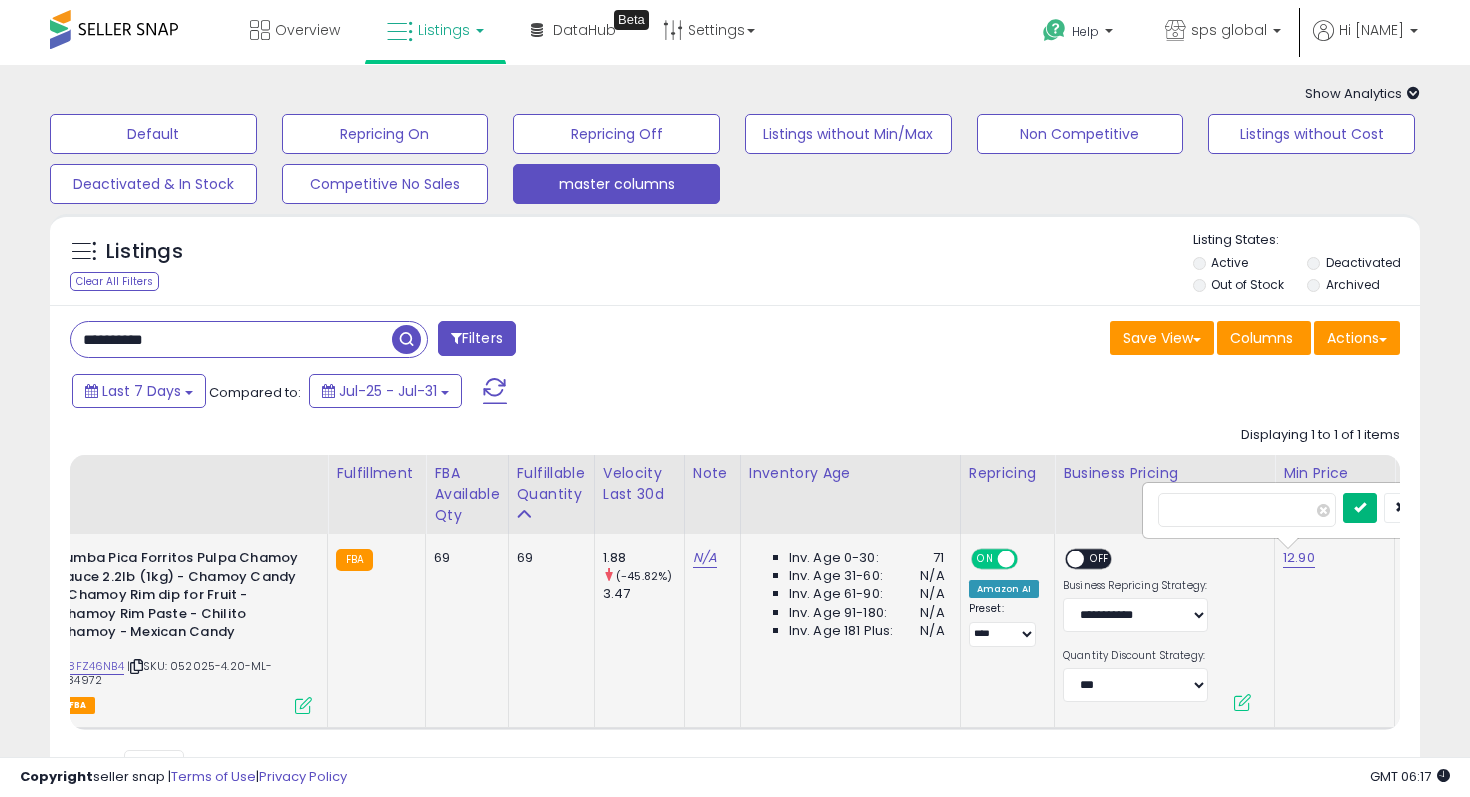 type on "*****" 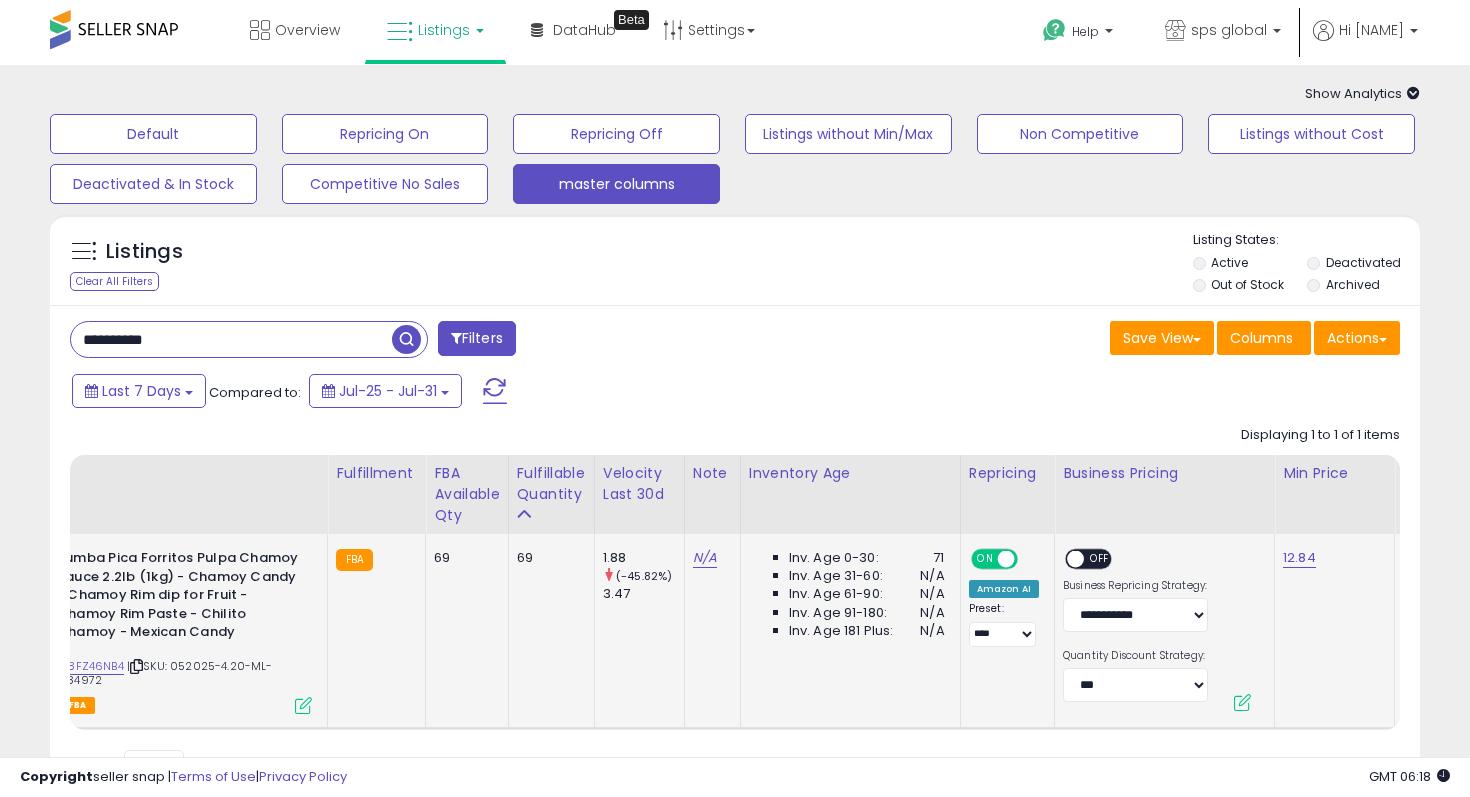 click on "**********" at bounding box center [231, 339] 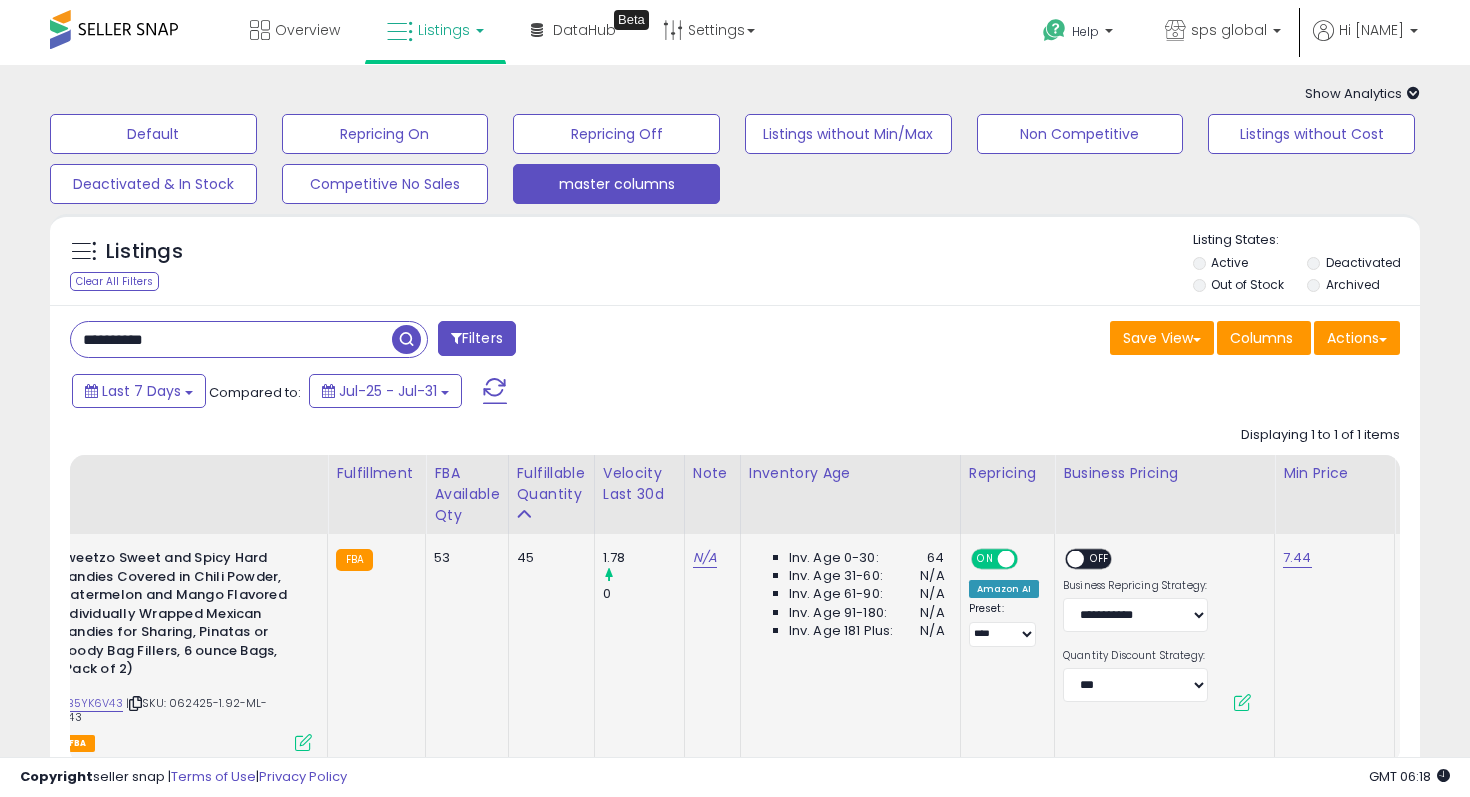 scroll, scrollTop: 0, scrollLeft: 0, axis: both 